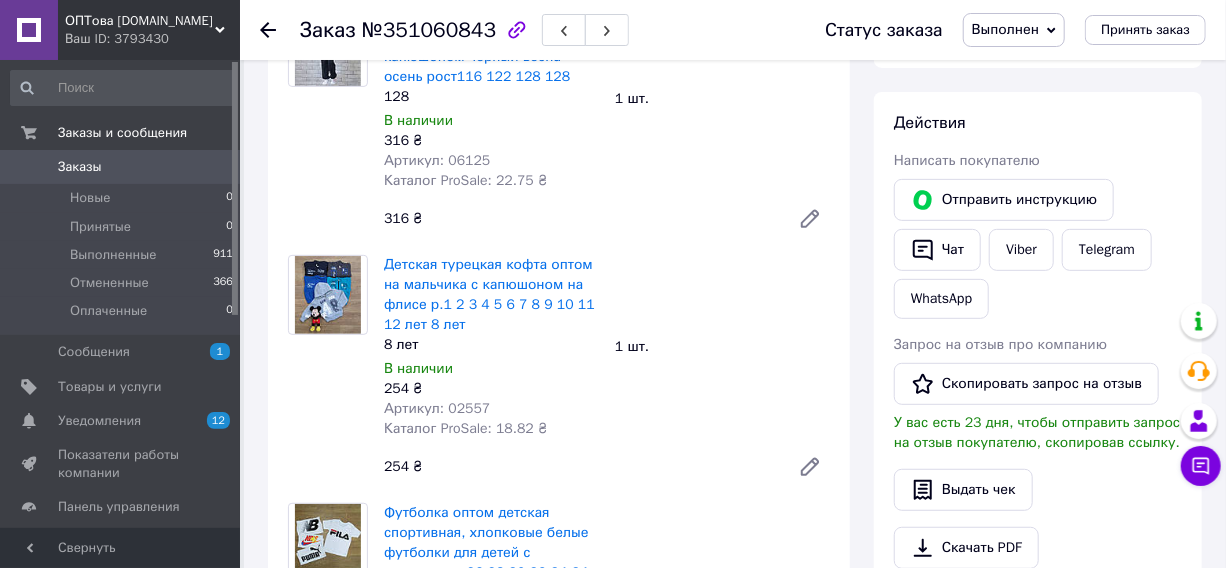 scroll, scrollTop: 181, scrollLeft: 0, axis: vertical 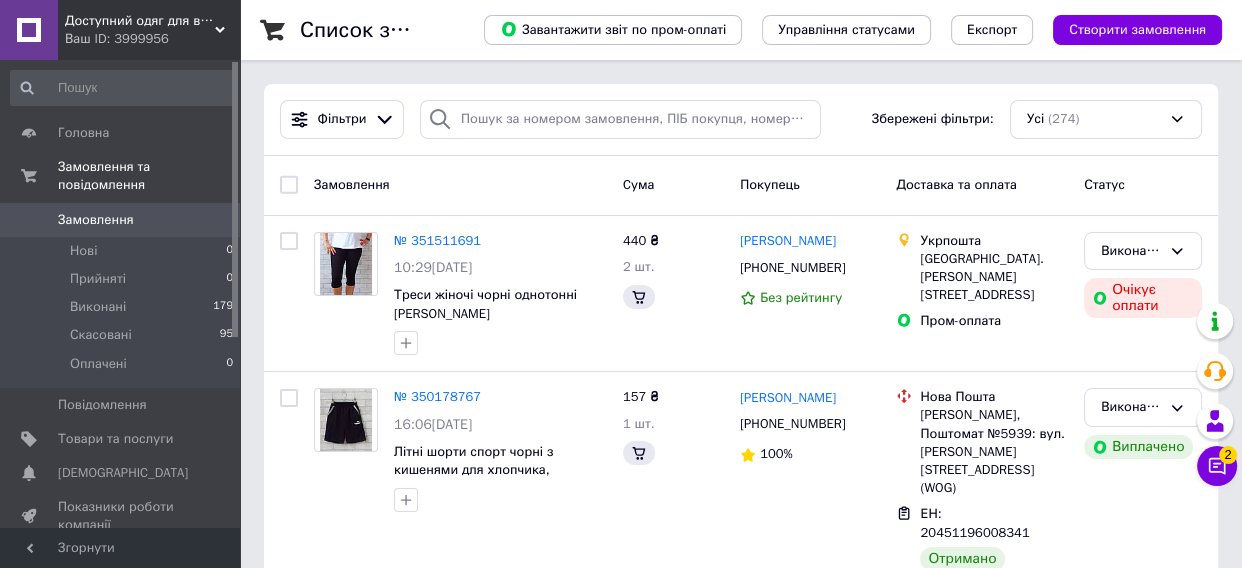 click on "Список замовлень   Завантажити звіт по пром-оплаті Управління статусами Експорт Створити замовлення Фільтри Збережені фільтри: Усі (274) Замовлення Cума Покупець Доставка та оплата Статус № 351511691 10:29, 07.07.2025 Треси жіночі чорні однотонні баттал 440 ₴ 2 шт. Тамара Кондусь +380939476542 Без рейтингу Укрпошта Переяслав, 08400, вул. Богдана Хмельницького, 49 Пром-оплата Виконано Очікує оплати № 350178767 16:06, 27.06.2025 Літні шорти спорт чорні з кишенями для хлопчика, спортивні дитячі шортики 157 ₴ 1 шт. Марія Карагулова +380506887692 100% Нова Пошта ЕН: 20451196008341 Отримано Пром-оплата Виконано 62%" at bounding box center (741, 2333) 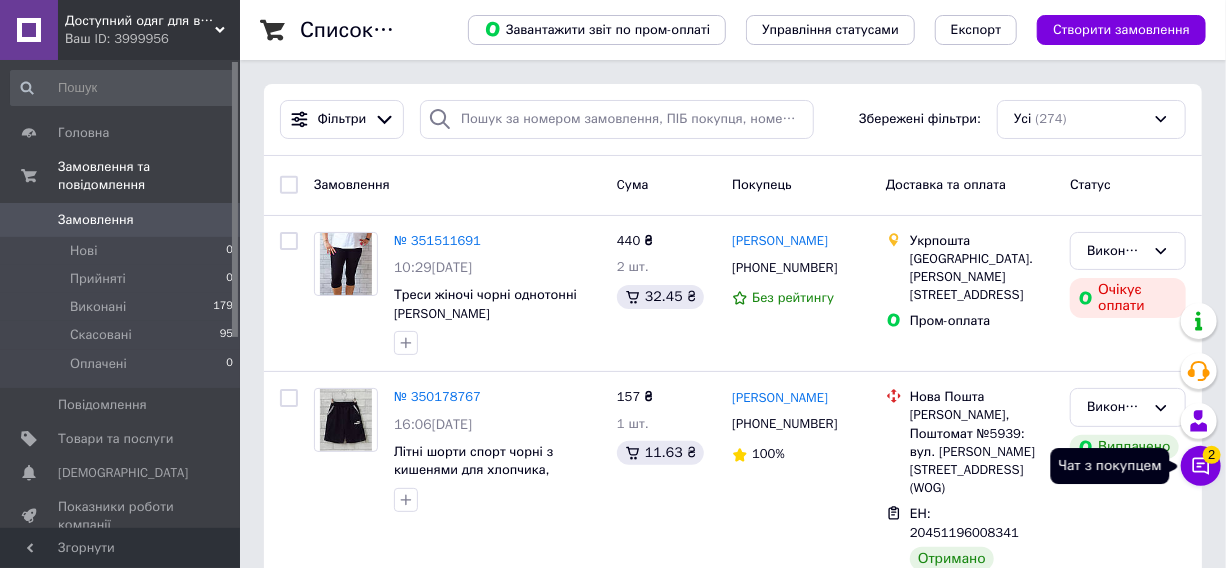 click 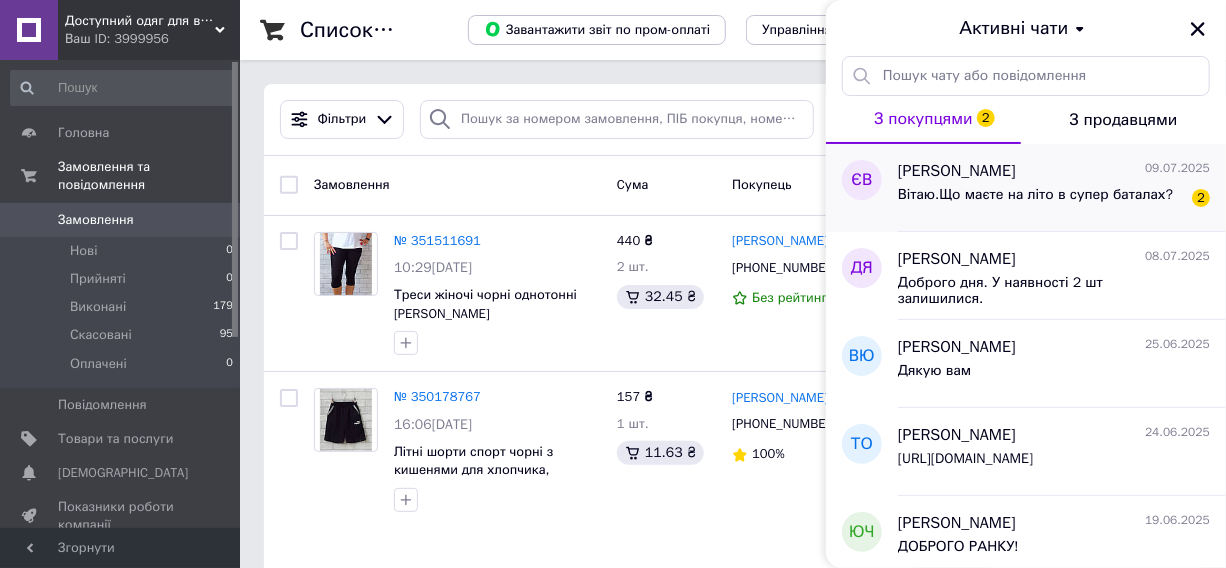 click on "Вітаю.Що маєте на літо в супер баталах?" at bounding box center [1035, 195] 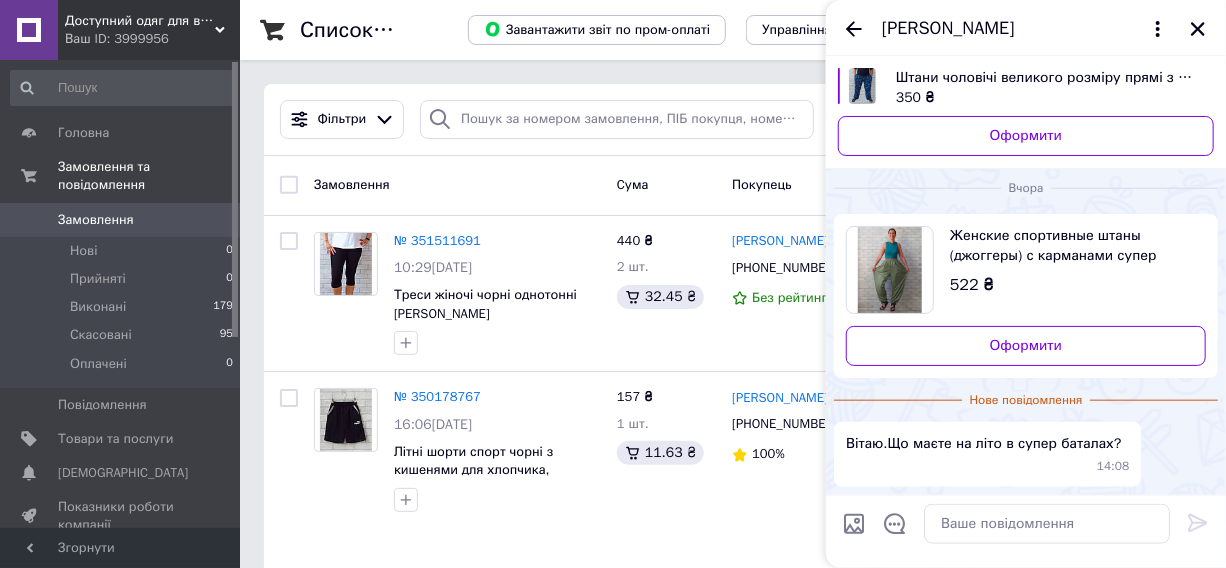 scroll, scrollTop: 1340, scrollLeft: 0, axis: vertical 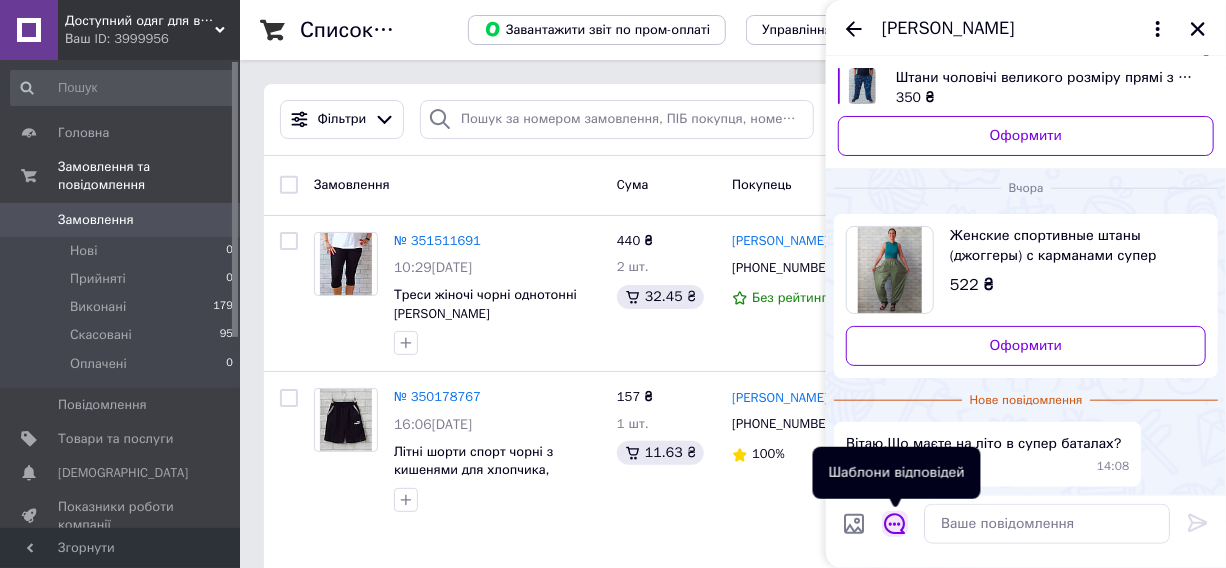 click 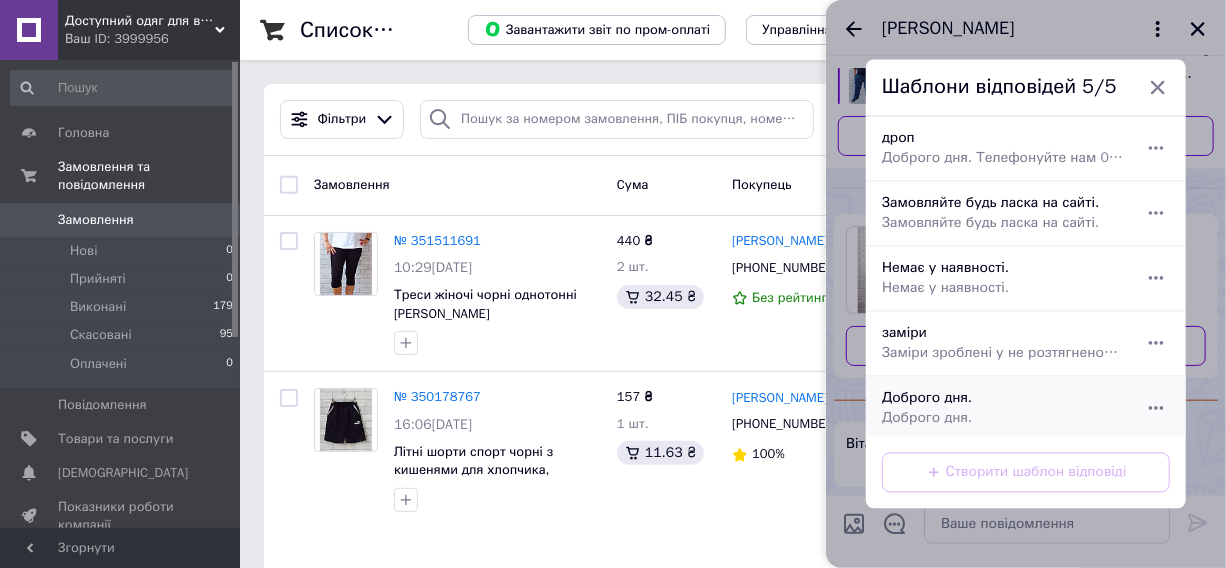 click on "Доброго дня. Доброго дня." at bounding box center [1004, 409] 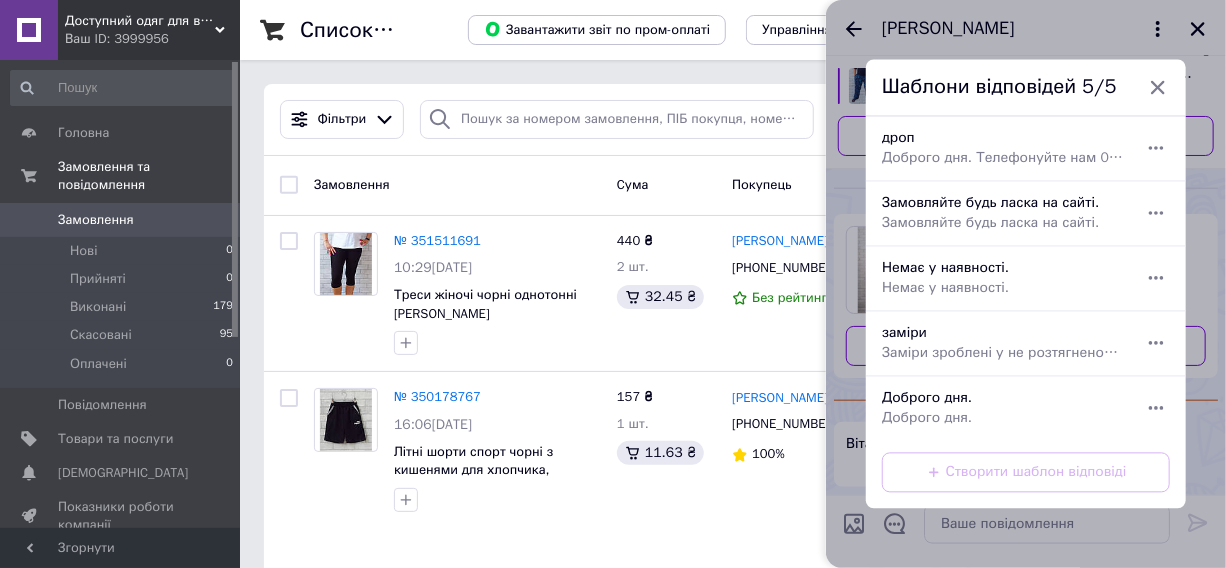 type on "Доброго дня." 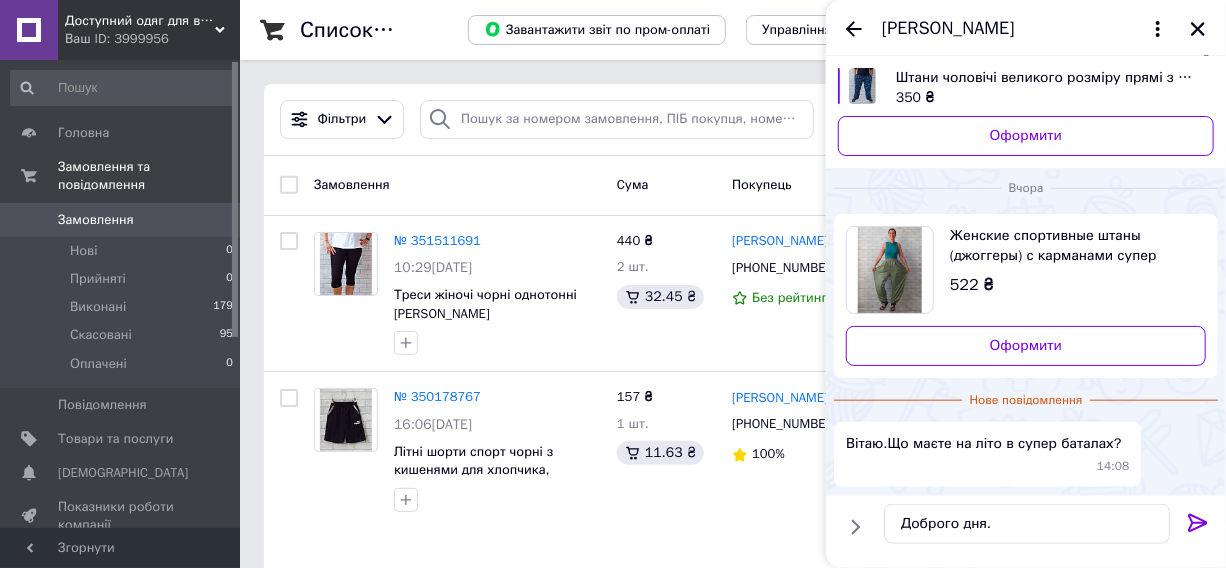 click 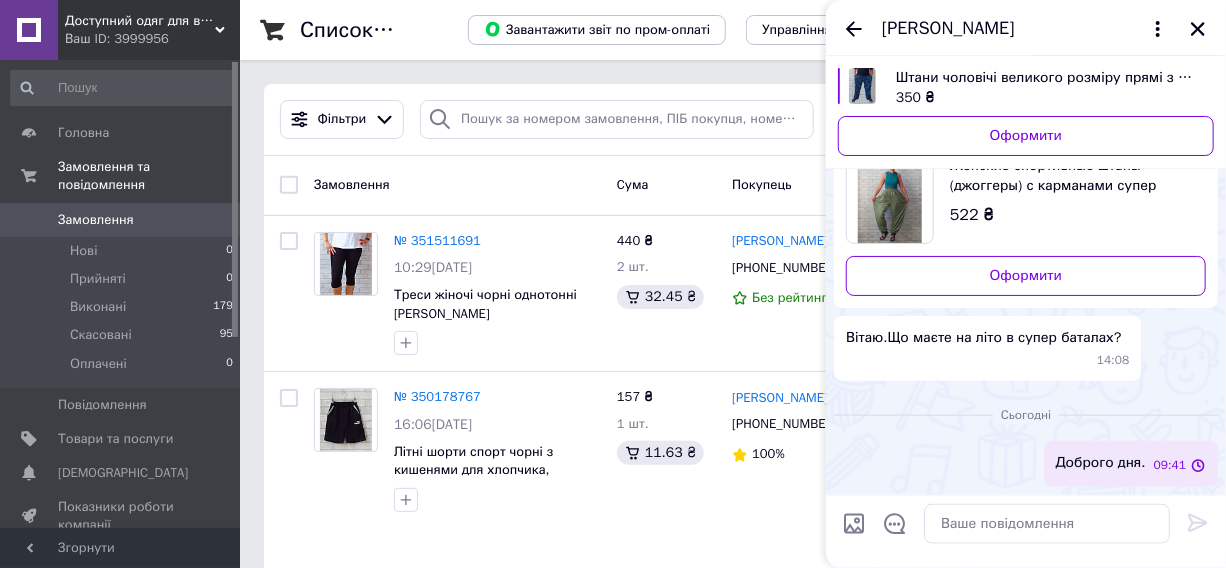 scroll, scrollTop: 1409, scrollLeft: 0, axis: vertical 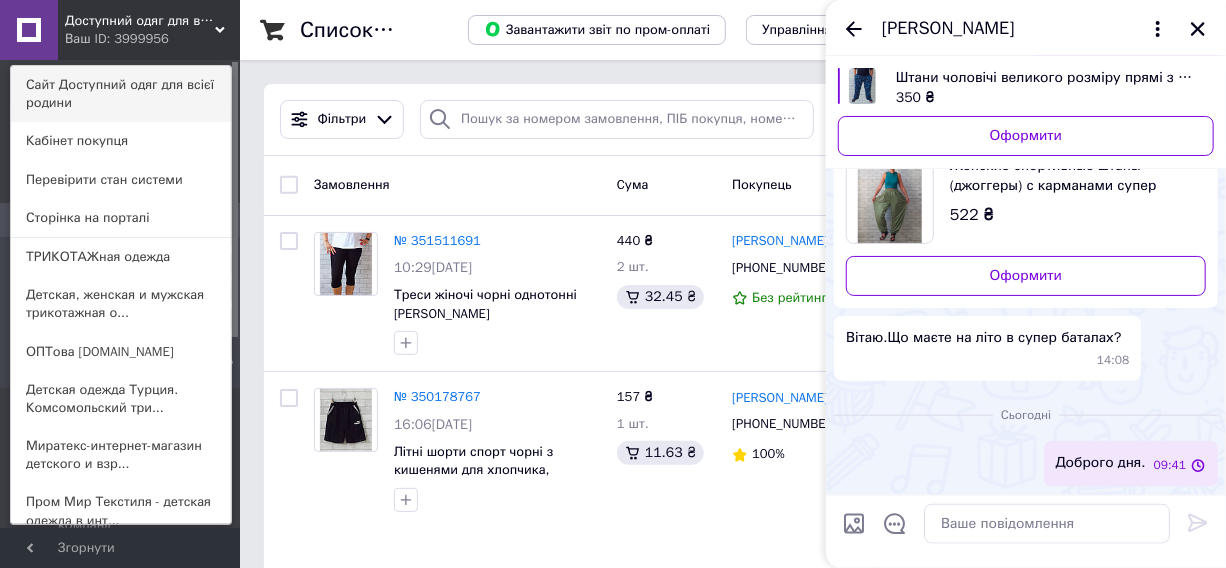 click on "Сайт Доступний одяг для всієї родини" at bounding box center (121, 94) 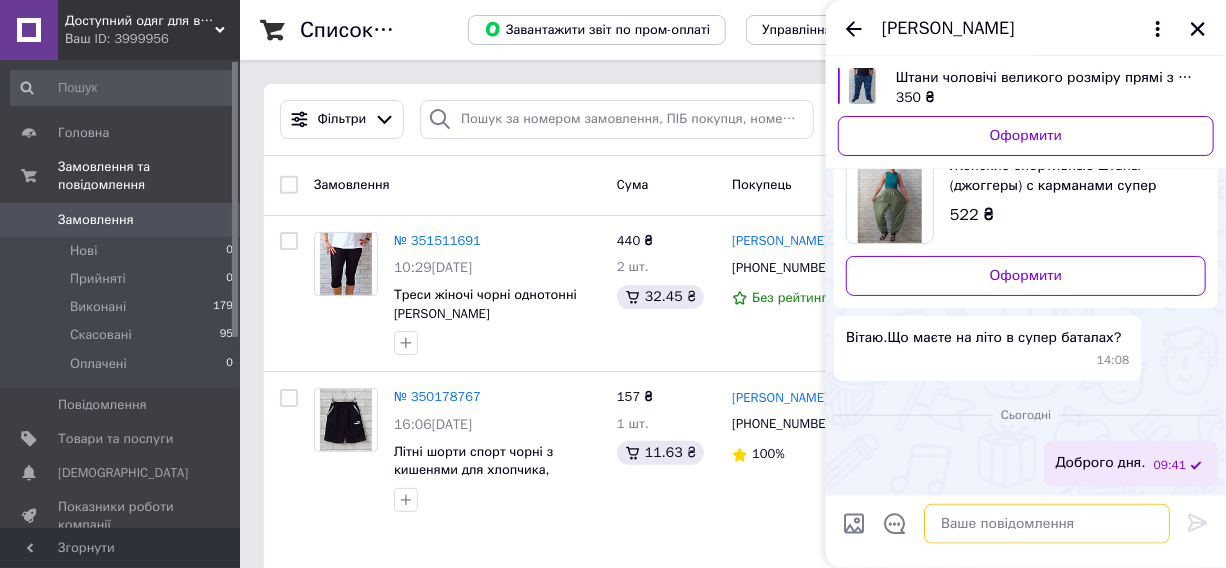 click at bounding box center (1047, 524) 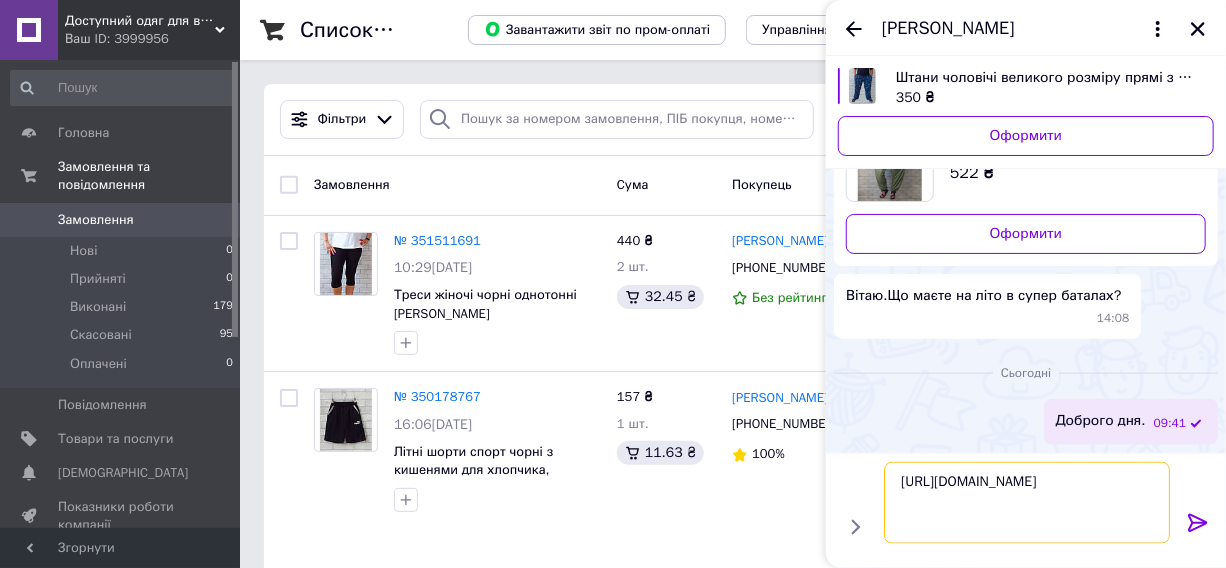 type on "https://odyag-rodina.prom.ua/ua/g134267821-zhenskie-kostyumy-letnie" 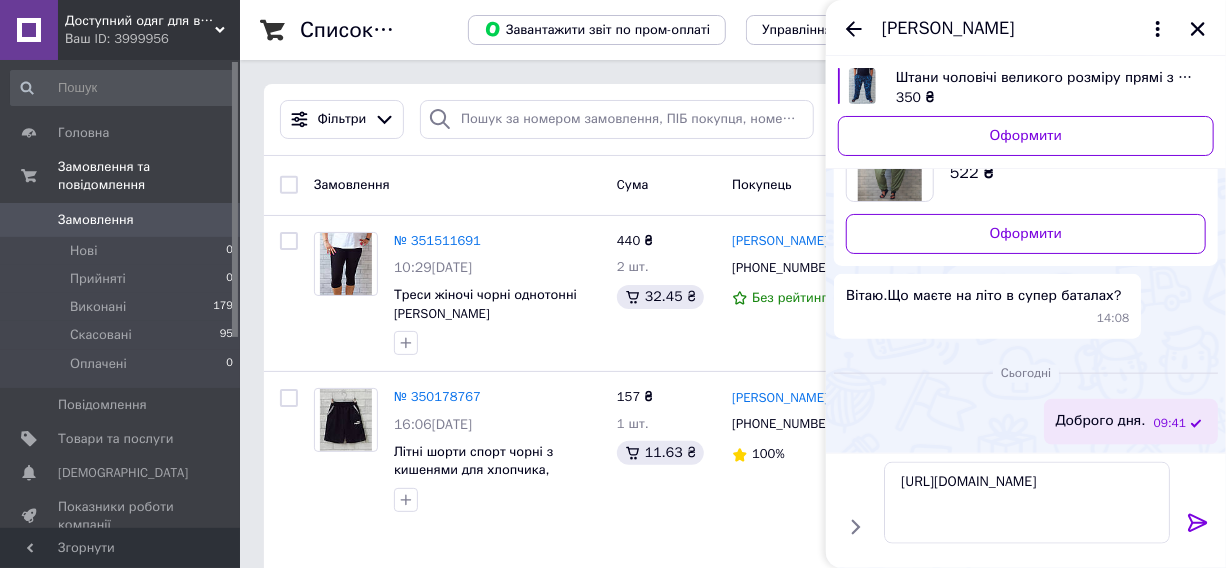 click 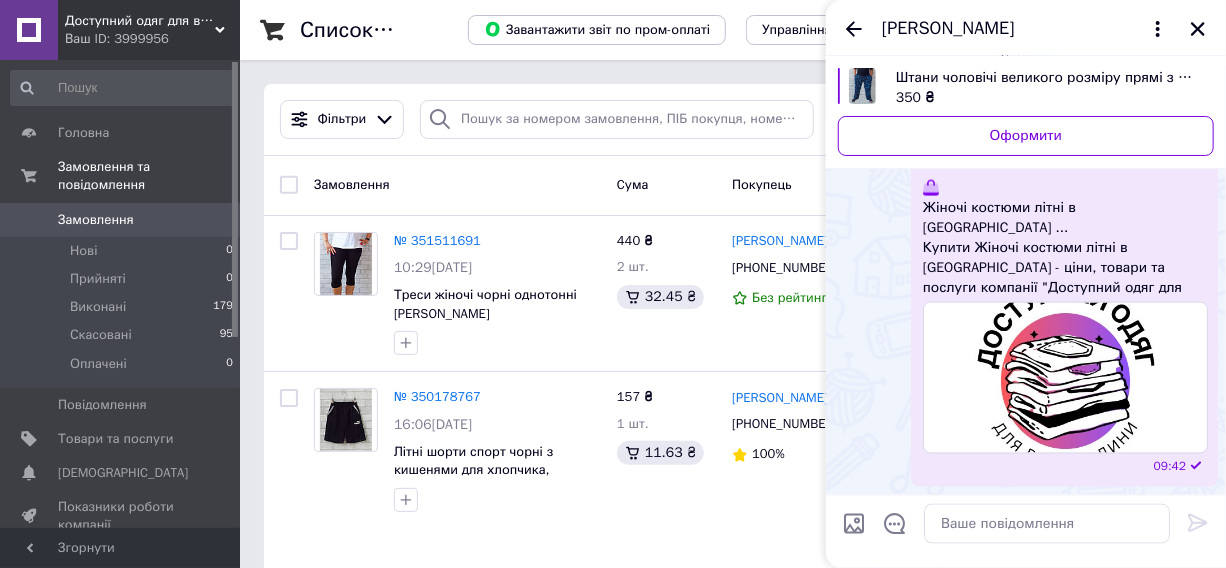 scroll, scrollTop: 1494, scrollLeft: 0, axis: vertical 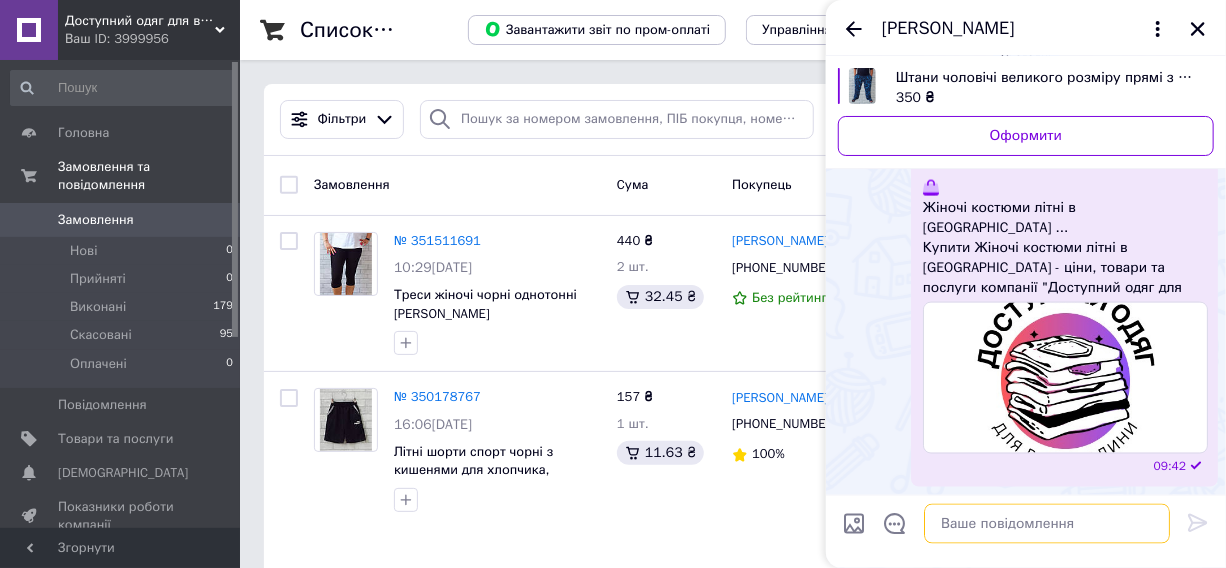 click at bounding box center [1047, 524] 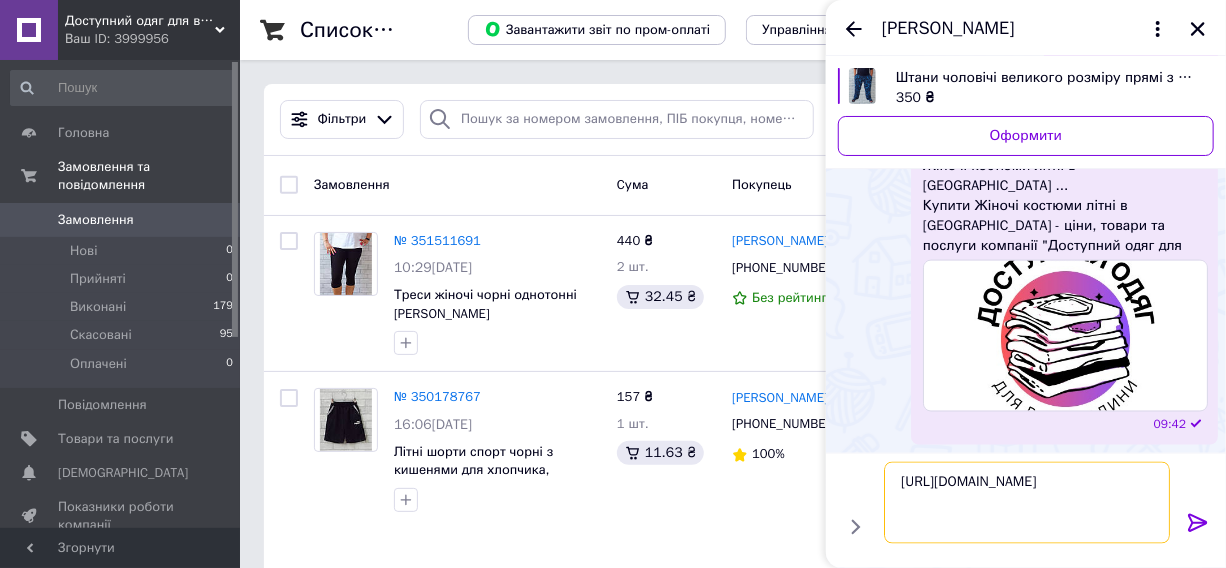 type on "https://odyag-rodina.prom.ua/ua/g134267893-zhenskie-halaty-letnie" 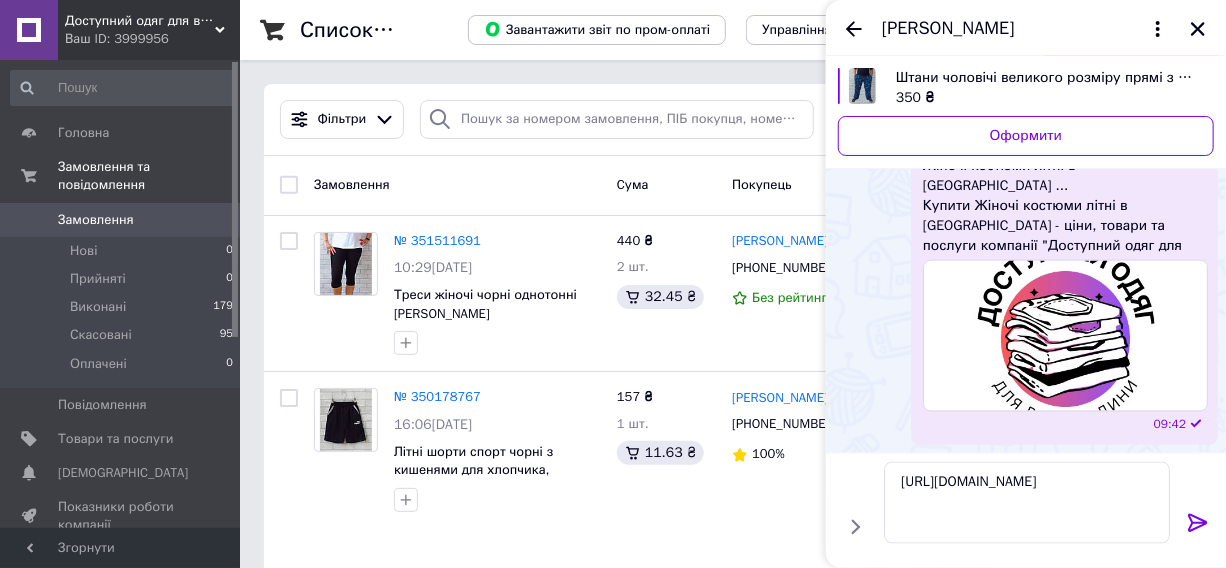 click 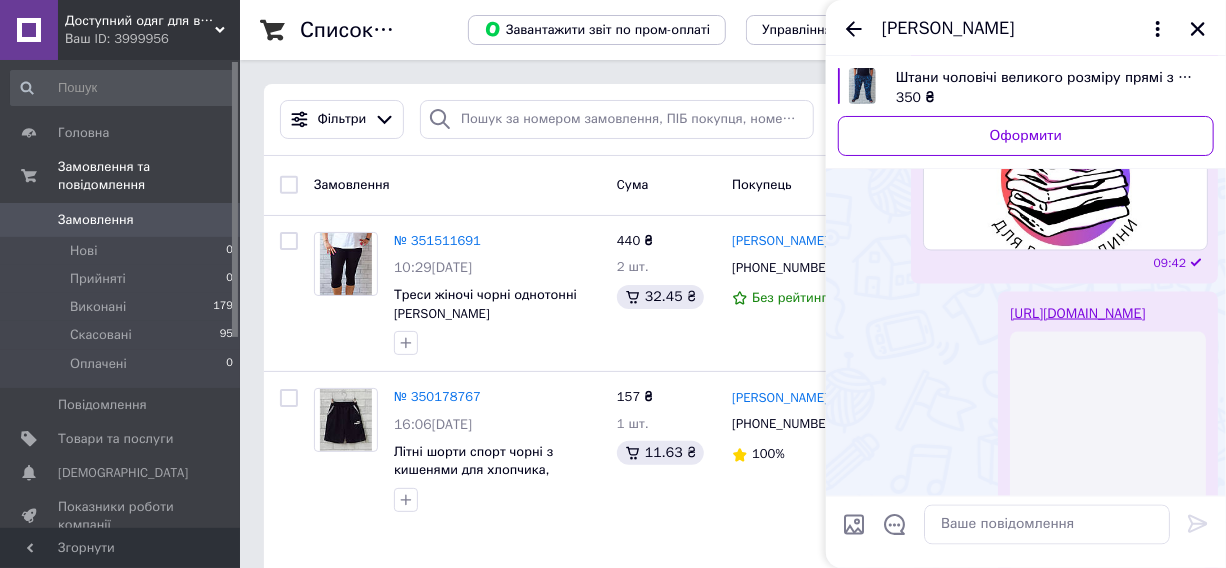scroll, scrollTop: 1223, scrollLeft: 0, axis: vertical 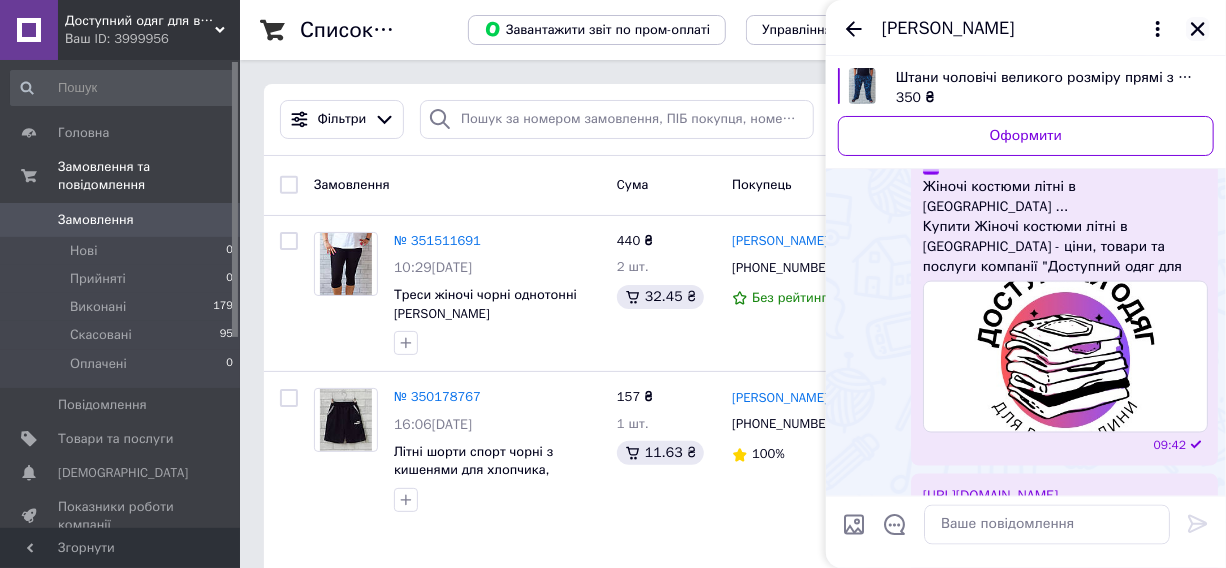 click 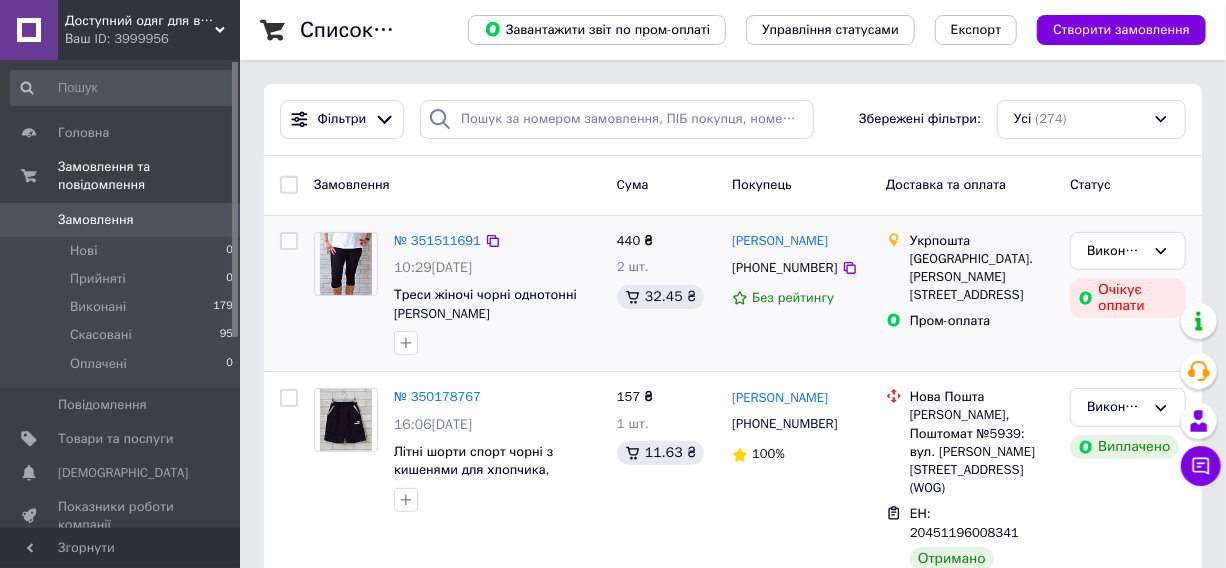 scroll, scrollTop: 90, scrollLeft: 0, axis: vertical 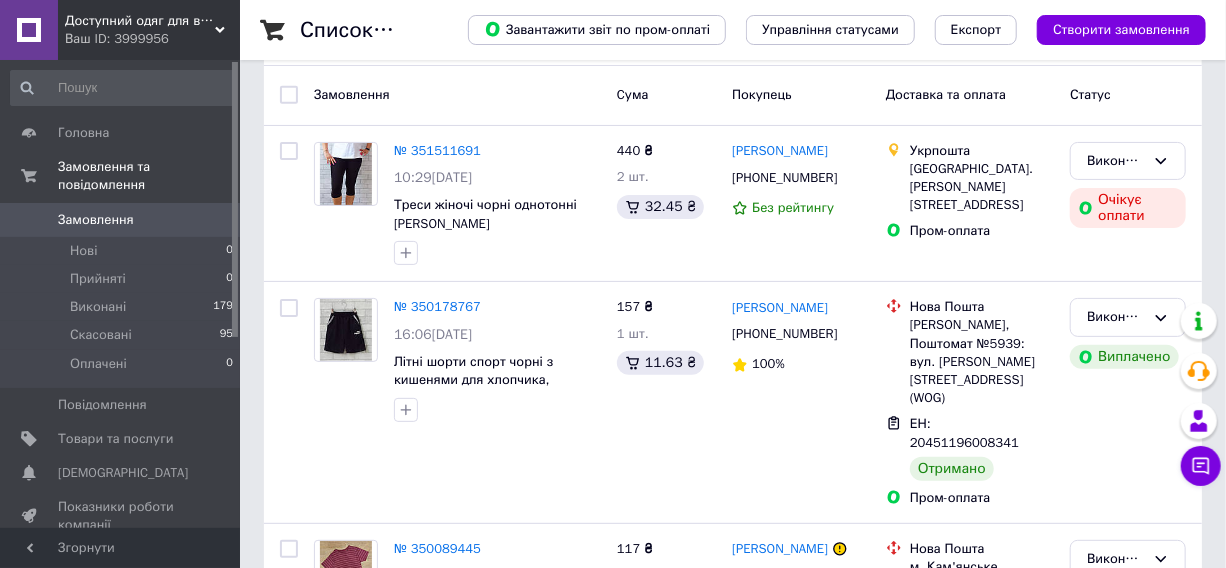click on "Доступний одяг для всієї родини" at bounding box center (140, 21) 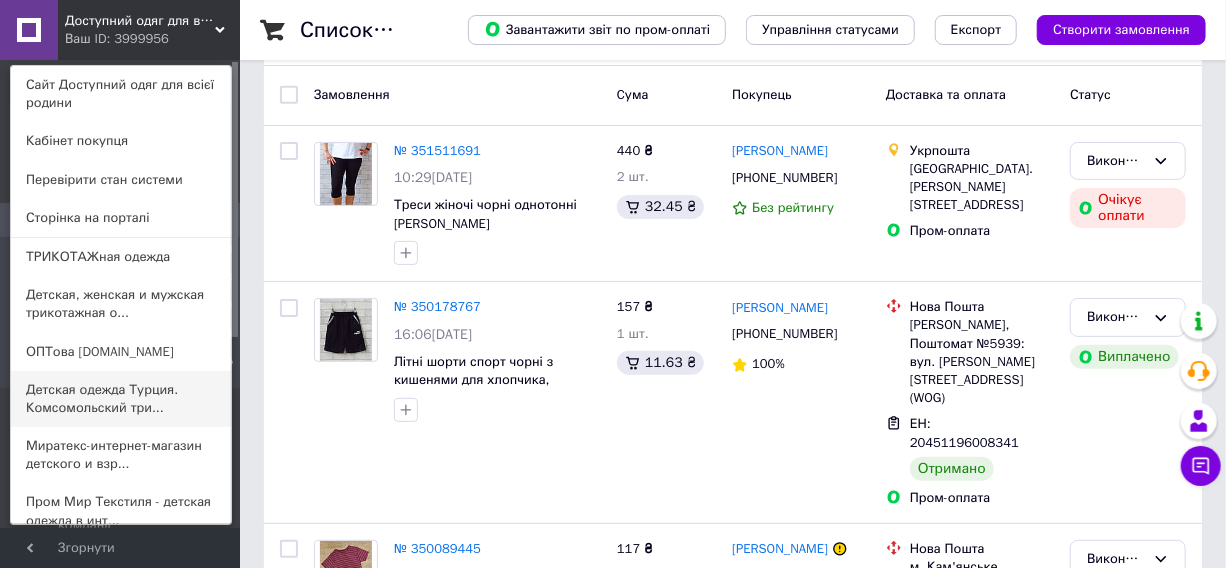 click on "Детская одежда Турция. Комсомольский три..." at bounding box center [121, 399] 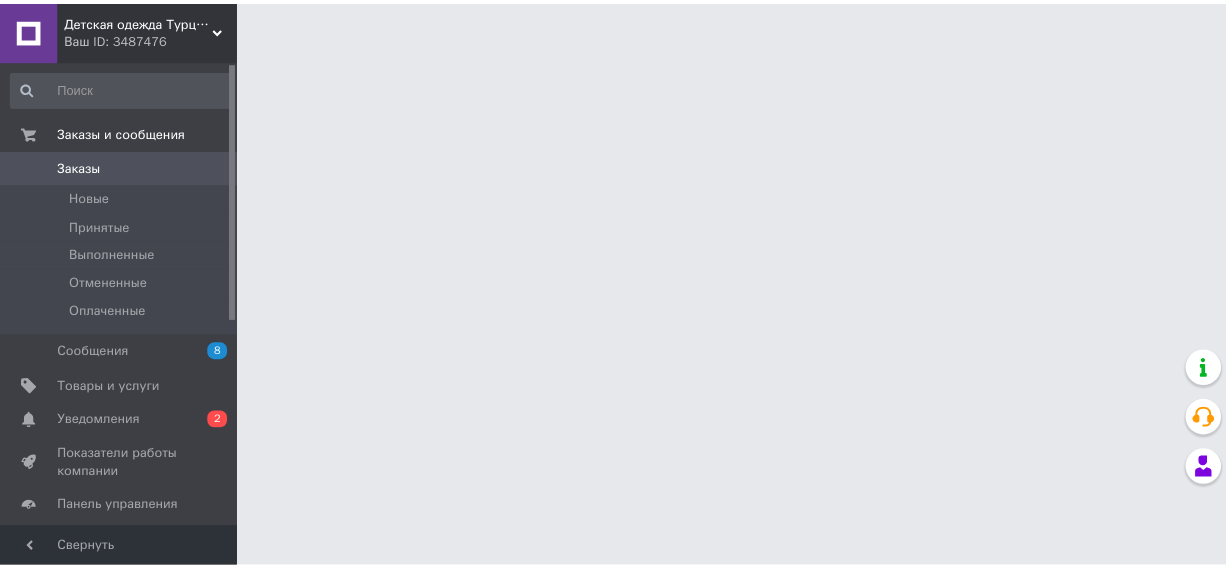 scroll, scrollTop: 0, scrollLeft: 0, axis: both 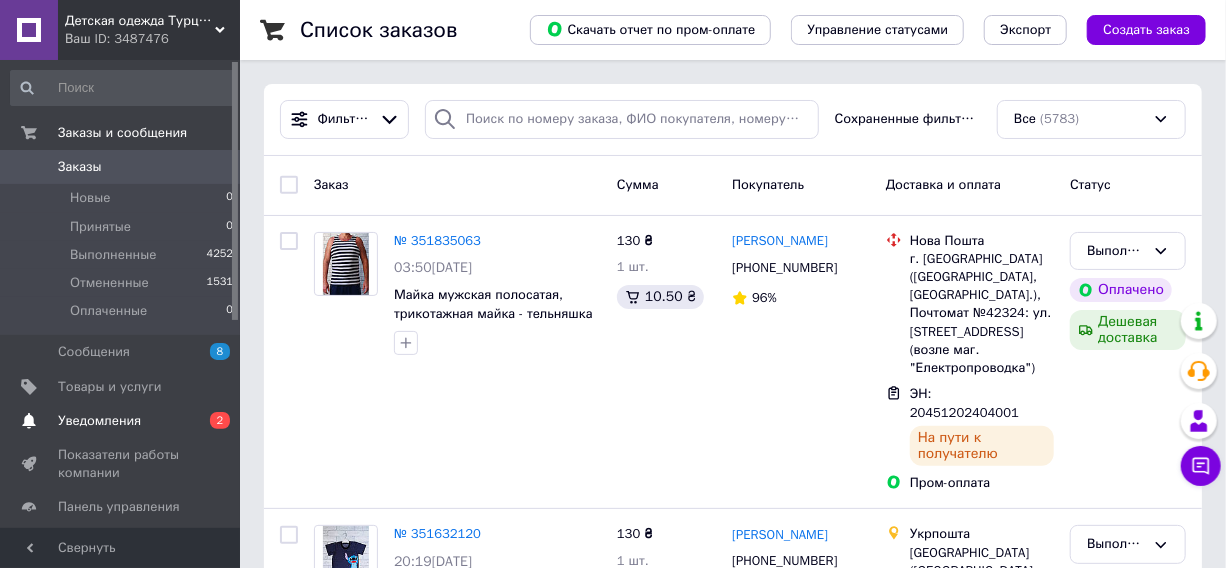 click on "Уведомления" at bounding box center (121, 421) 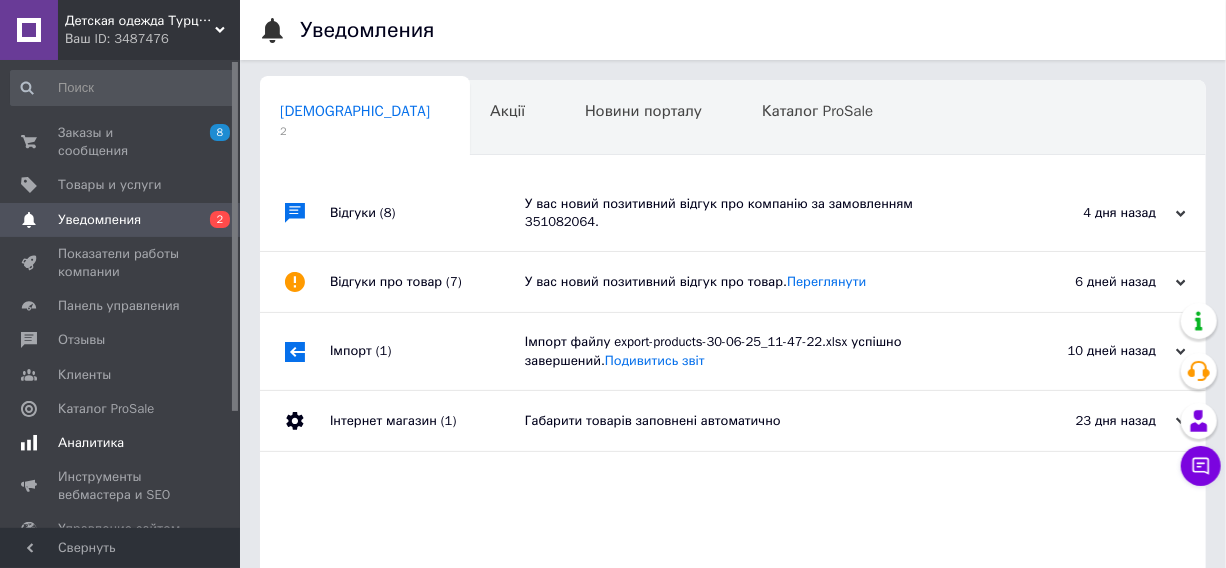 scroll, scrollTop: 0, scrollLeft: 4, axis: horizontal 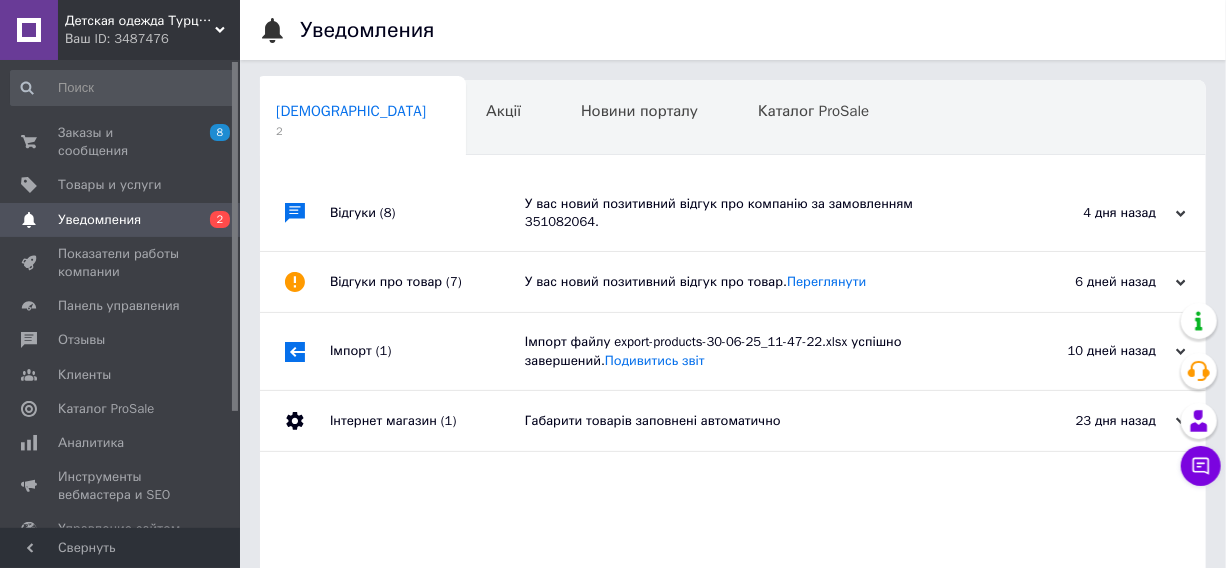 click on "У вас новий позитивний відгук про компанію за замовленням 351082064." at bounding box center (755, 213) 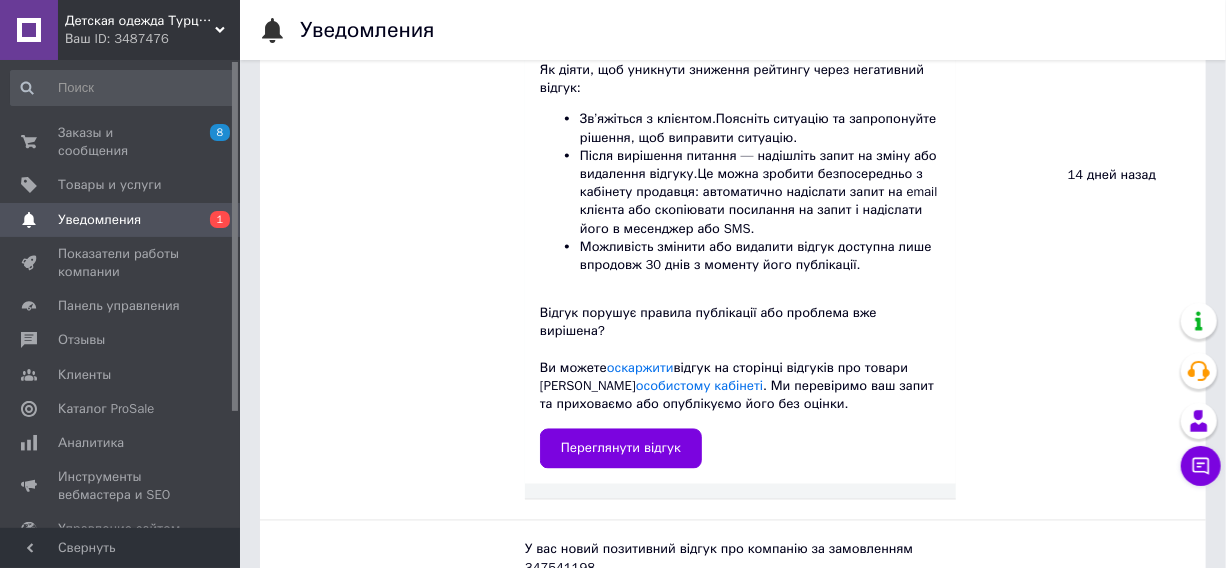 scroll, scrollTop: 1454, scrollLeft: 0, axis: vertical 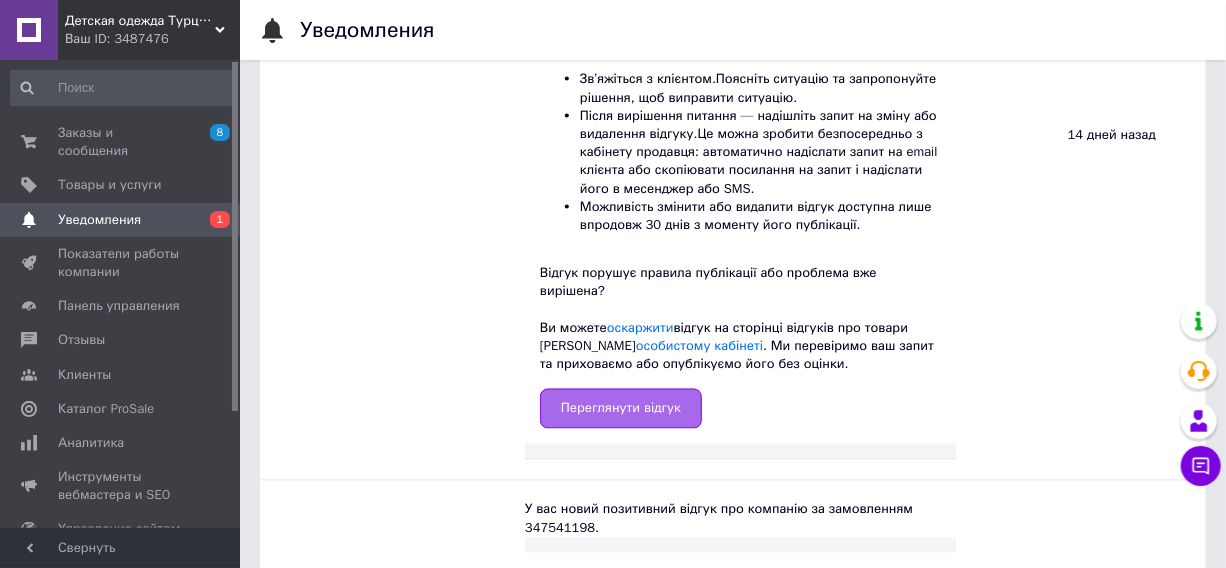 click on "Переглянути відгук" at bounding box center (621, 409) 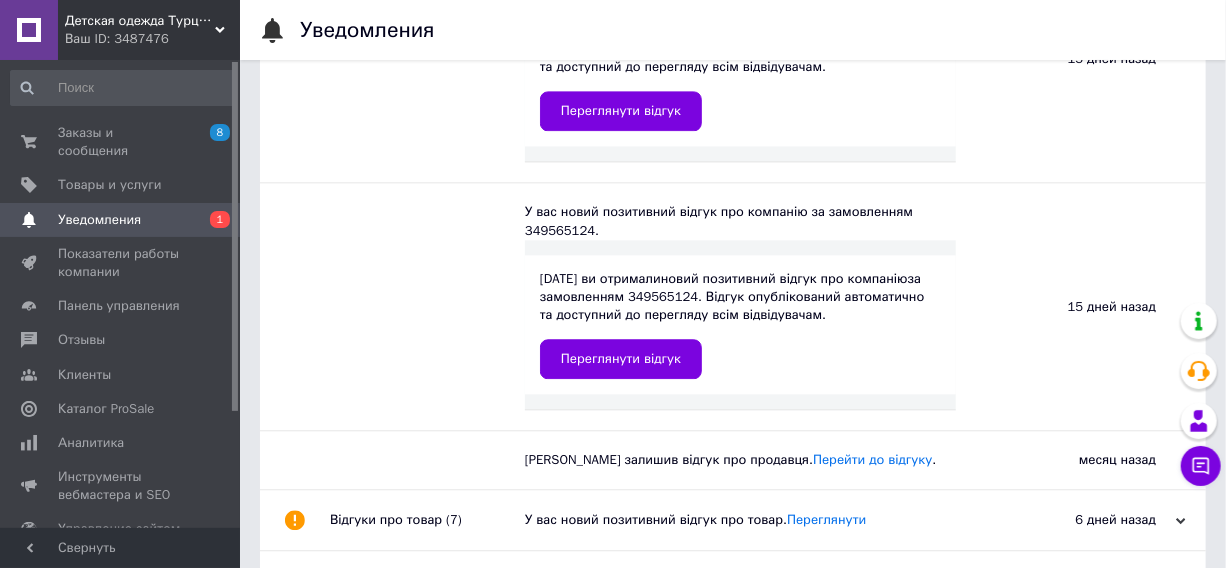 scroll, scrollTop: 2121, scrollLeft: 0, axis: vertical 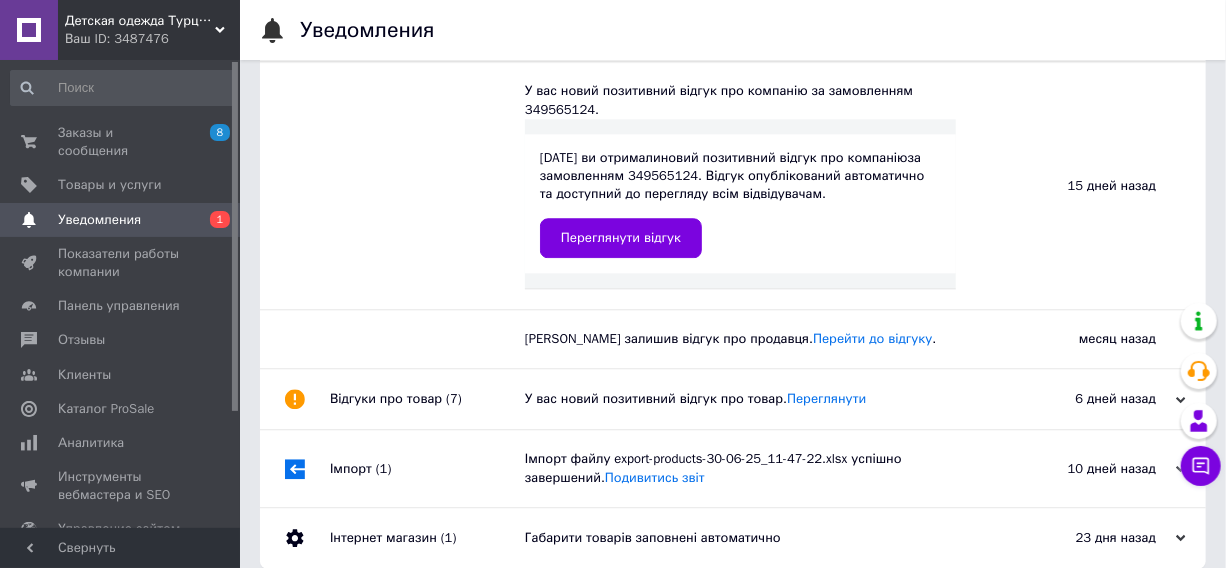 click on "У вас новий позитивний відгук про товар.  Переглянути" at bounding box center (755, 399) 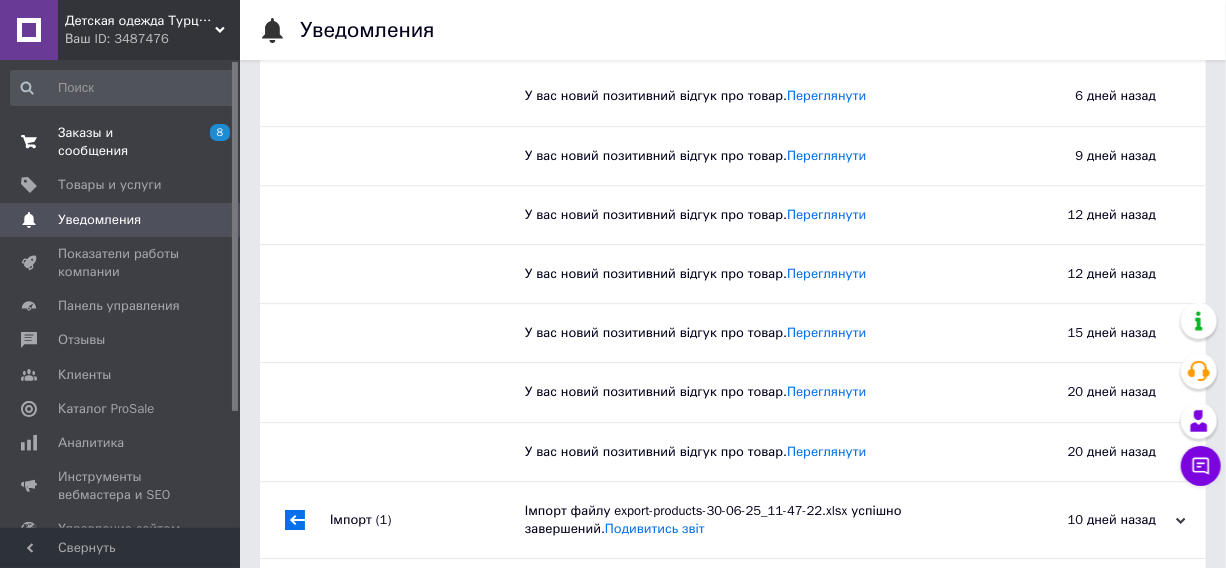 scroll, scrollTop: 2485, scrollLeft: 0, axis: vertical 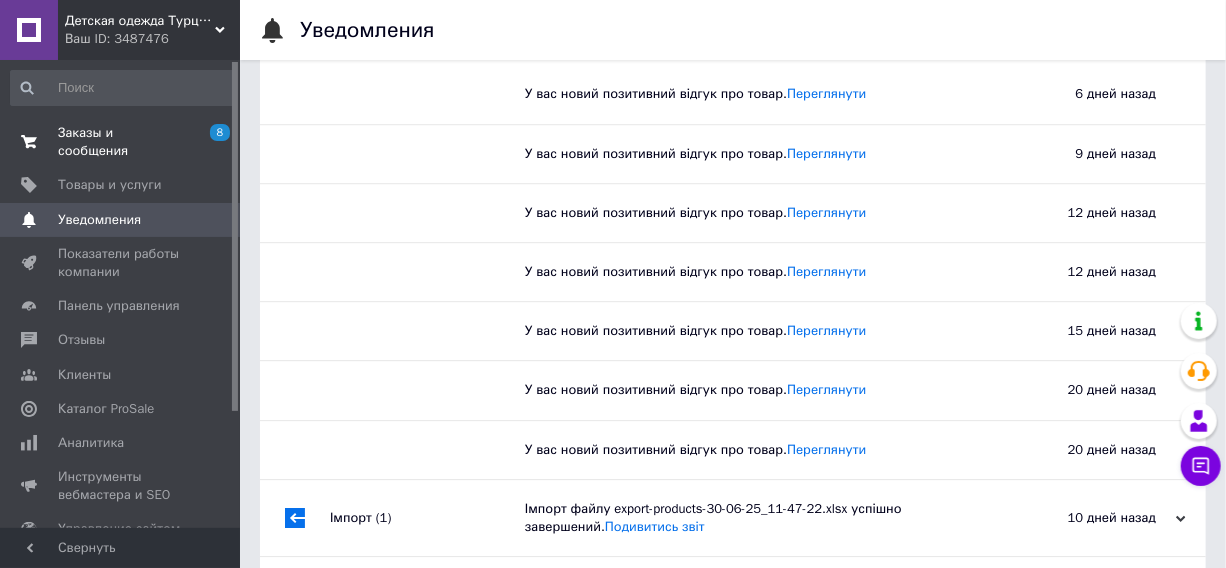 click on "Заказы и сообщения" at bounding box center (121, 142) 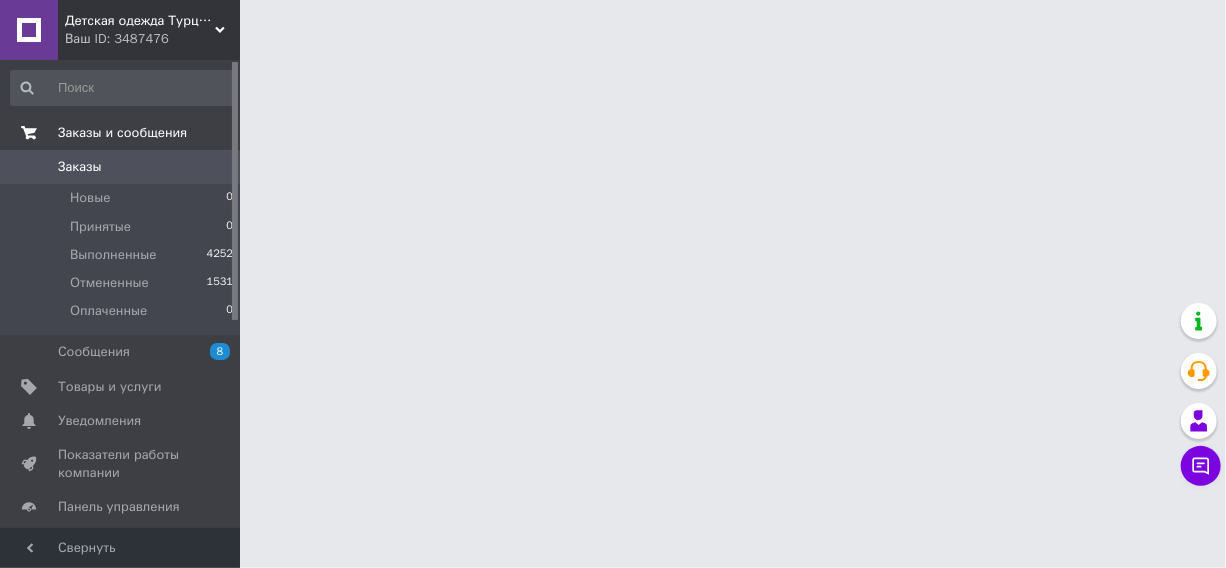 scroll, scrollTop: 0, scrollLeft: 0, axis: both 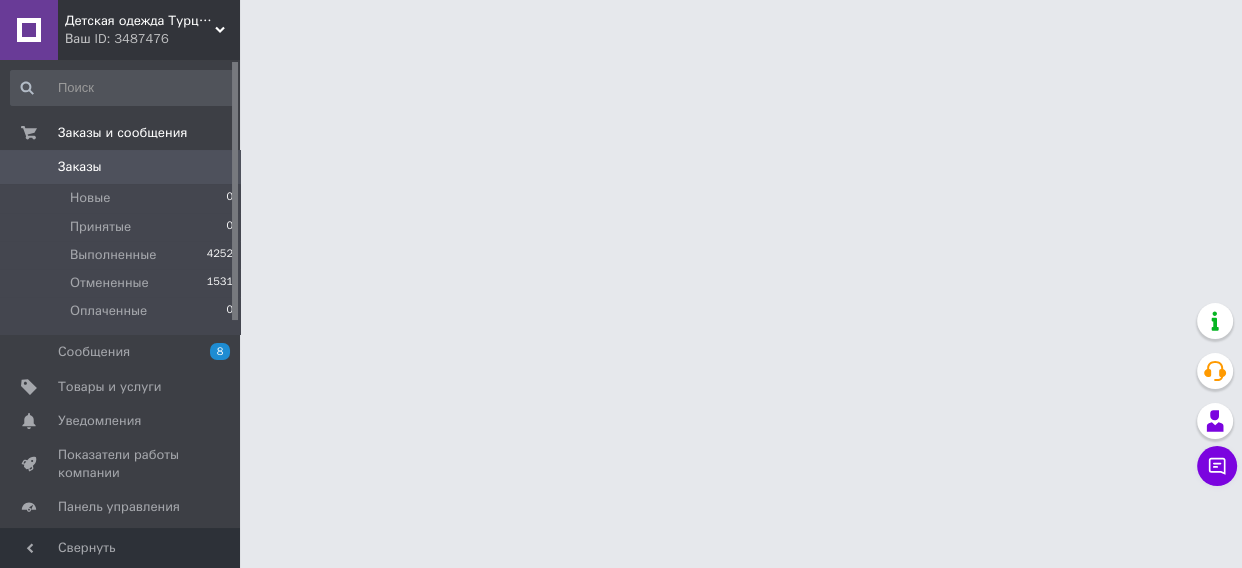 click on "Ваш ID: 3487476" at bounding box center (152, 39) 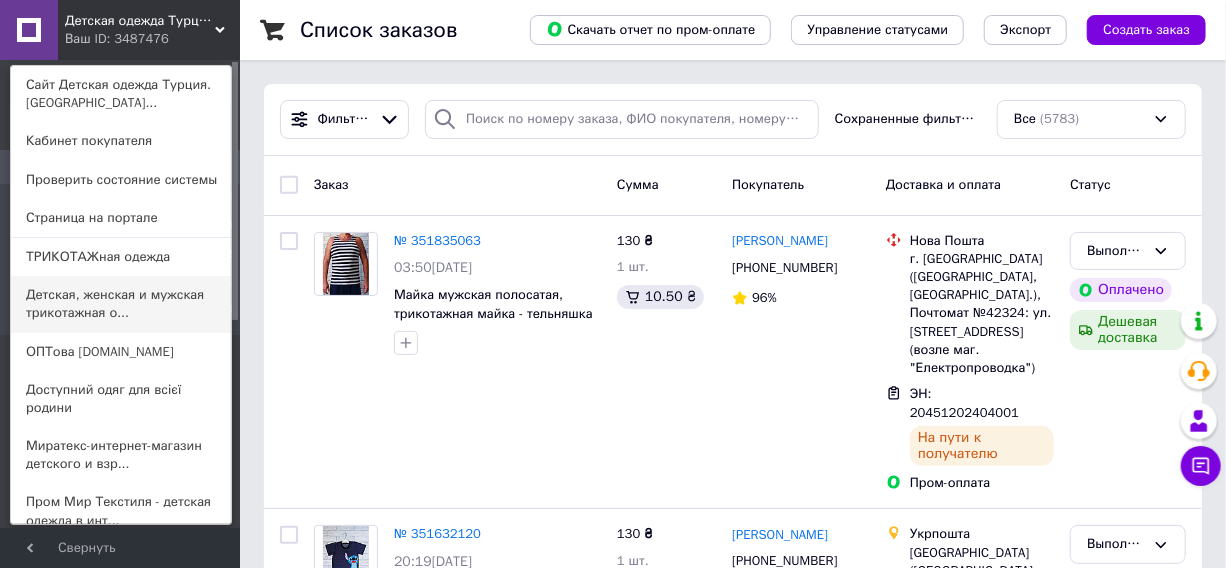 click on "Детская, женская и мужская трикотажная о..." at bounding box center [121, 304] 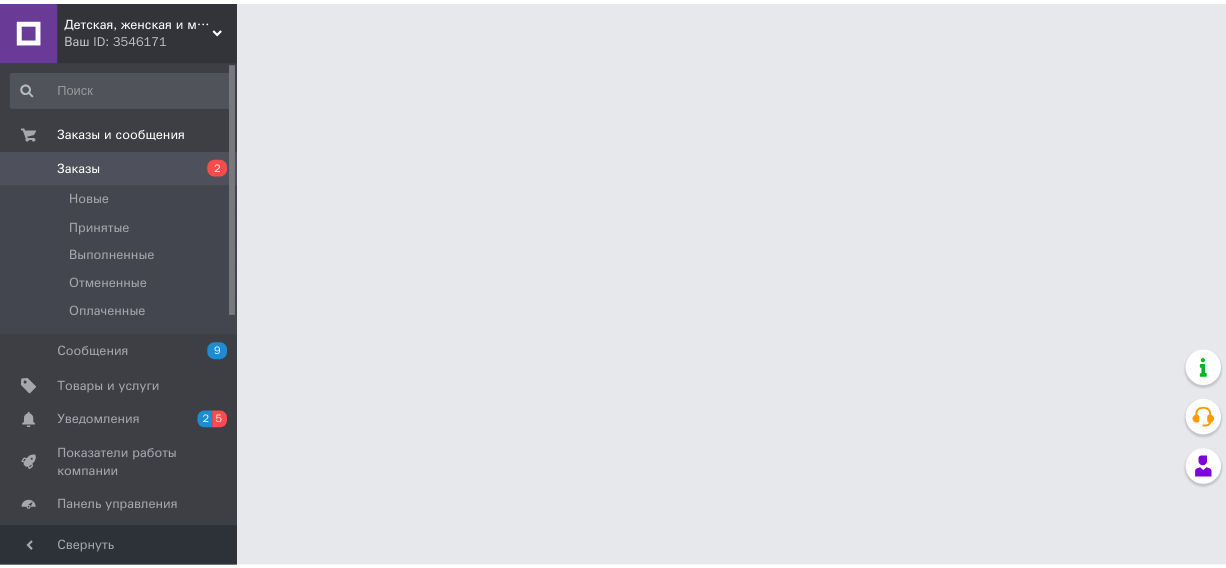 scroll, scrollTop: 0, scrollLeft: 0, axis: both 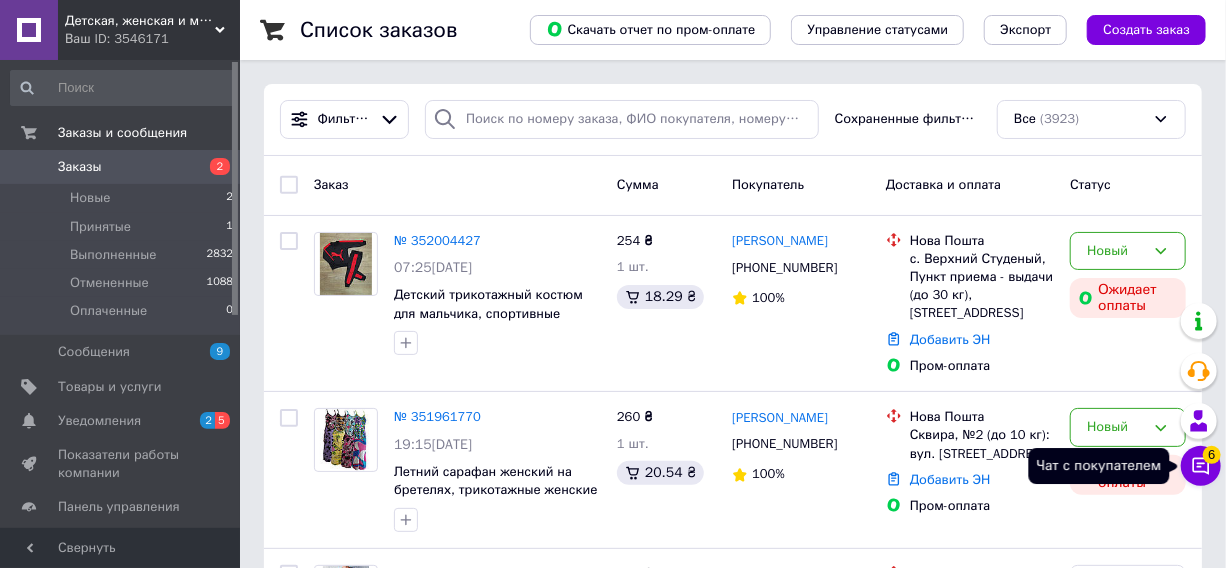 click on "6" at bounding box center [1212, 455] 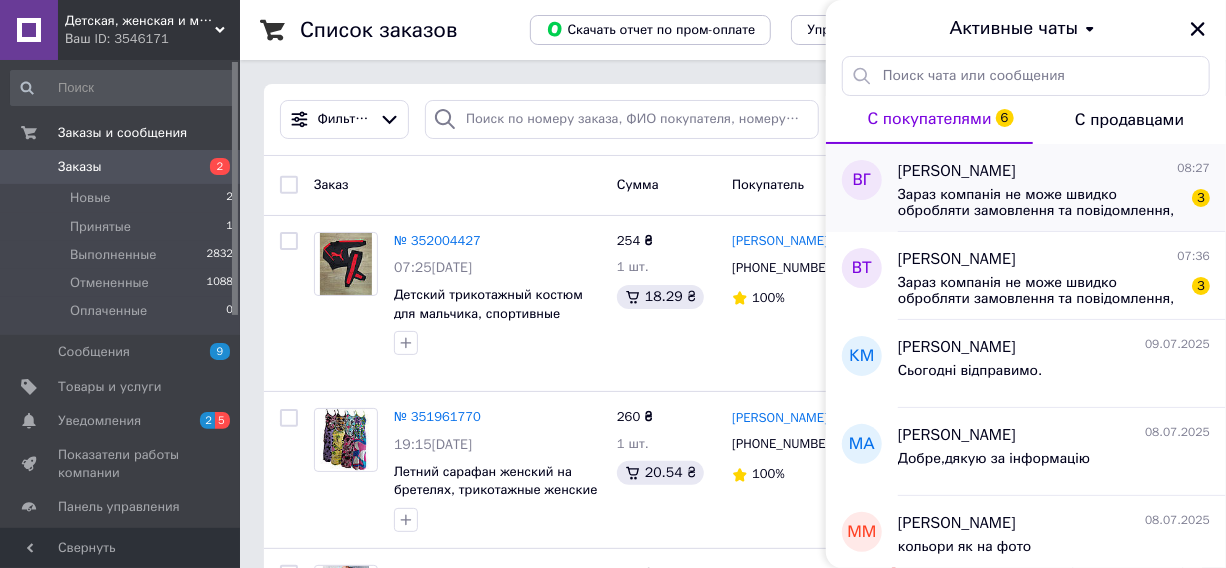 click on "Зараз компанія не може швидко обробляти замовлення та повідомлення,
оскільки за її графіком роботи сьогодні вихідний. Вашу заявку буде оброблено найближчим робочим днем. 3" at bounding box center [1054, 201] 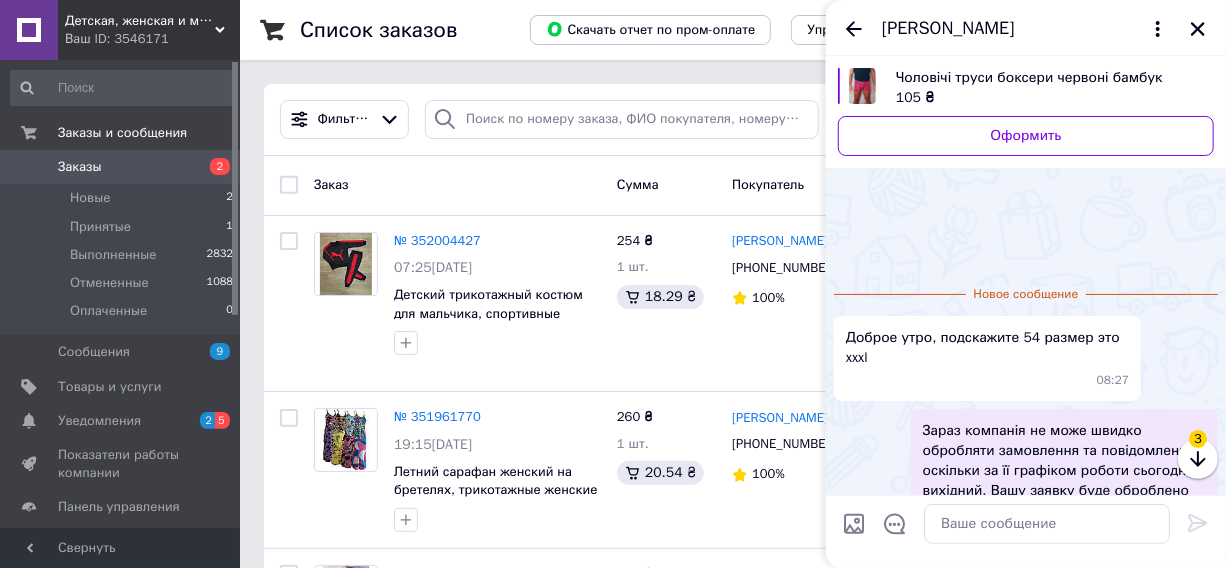 scroll, scrollTop: 114, scrollLeft: 0, axis: vertical 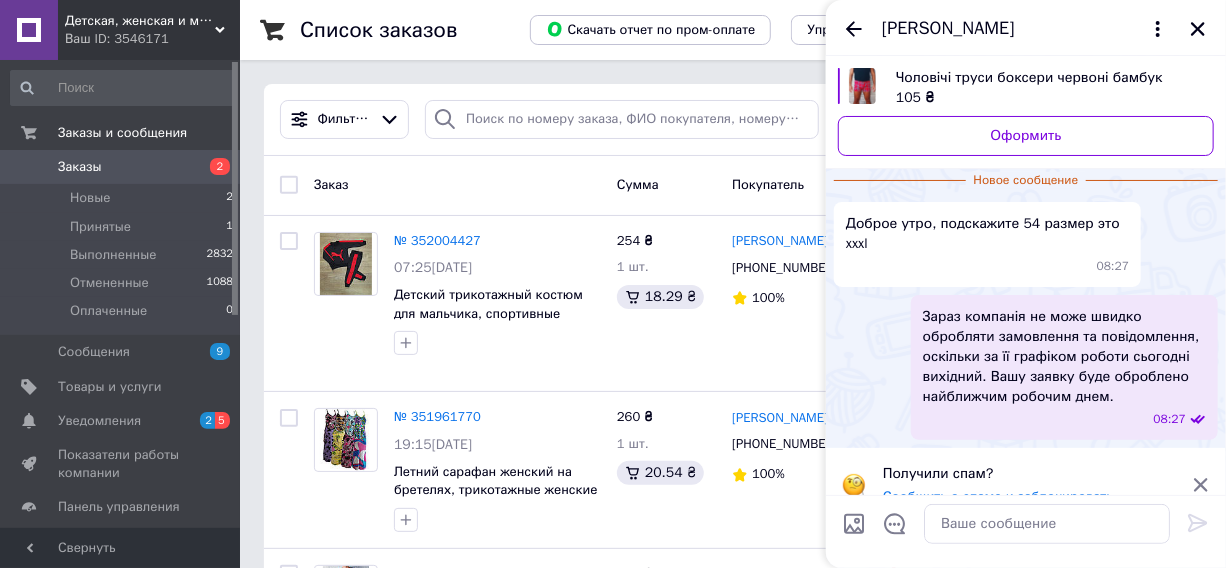 click on "Чоловічі труси боксери червоні бамбук" at bounding box center [1047, 78] 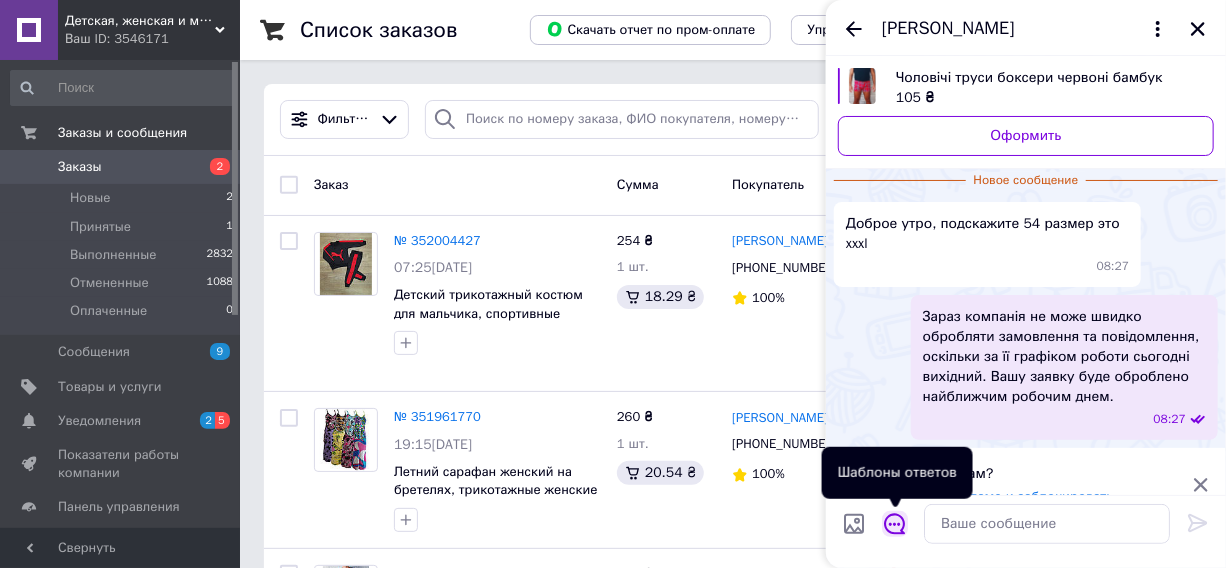 click 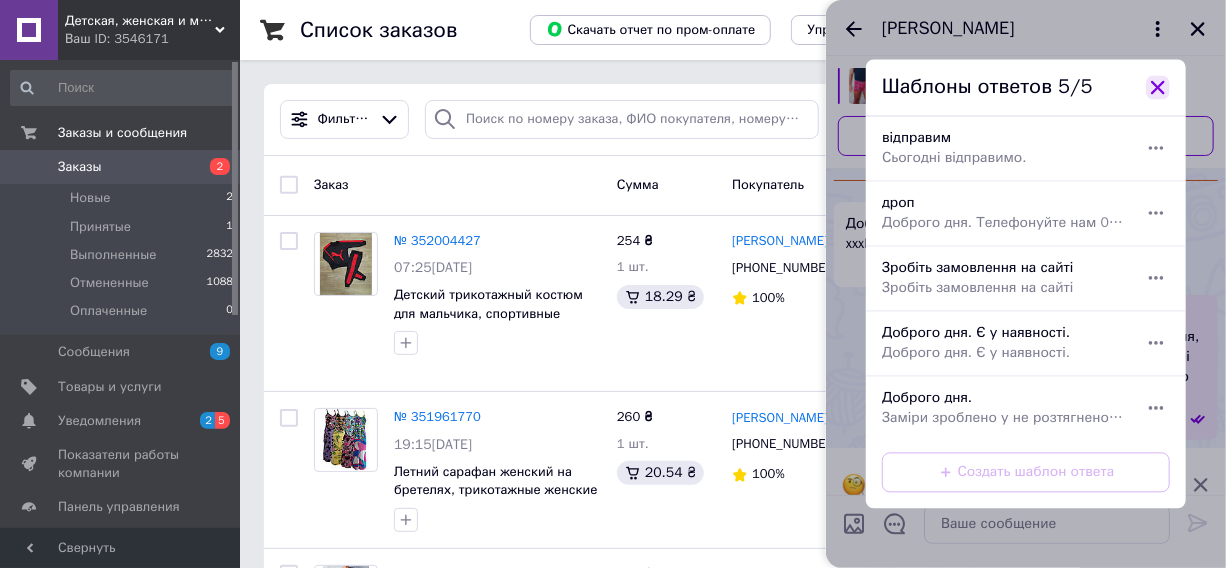 click 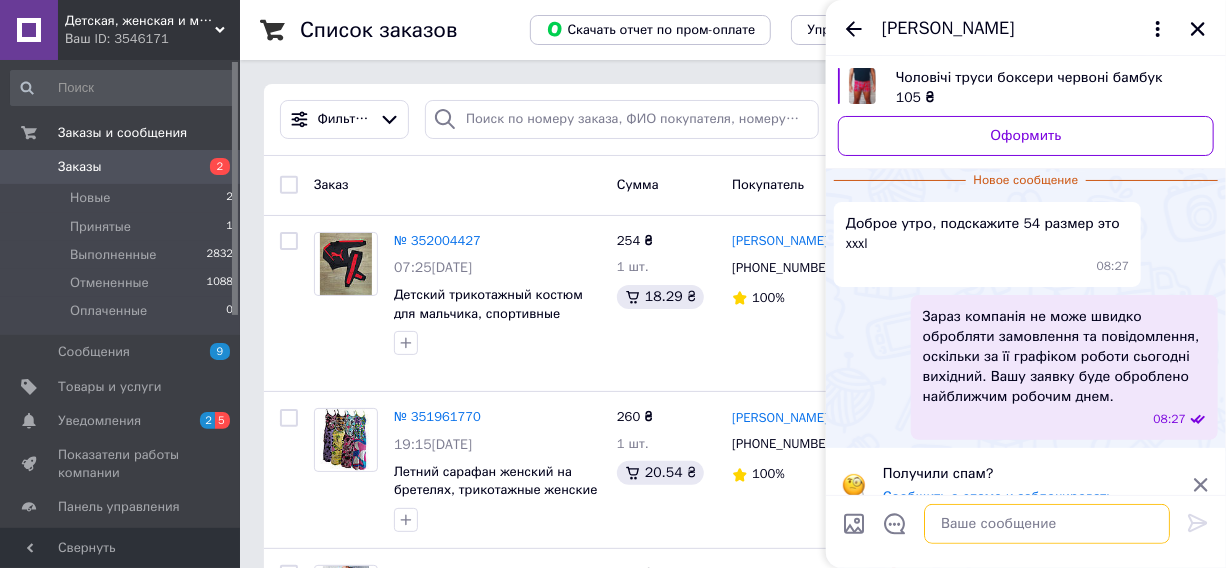 click at bounding box center [1047, 524] 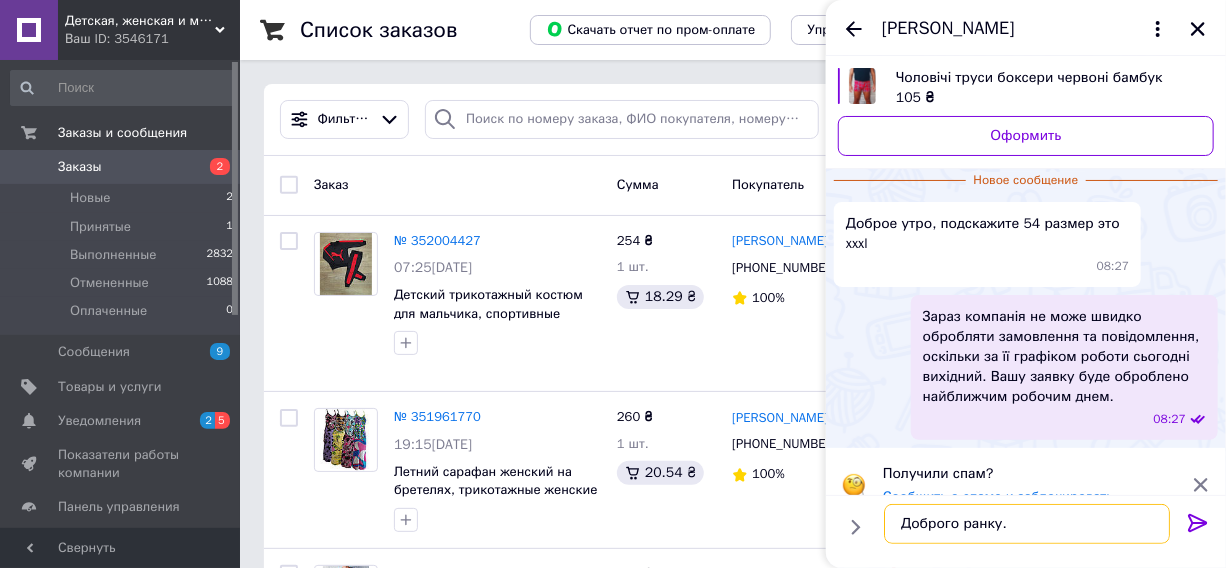 type on "Доброго ранку." 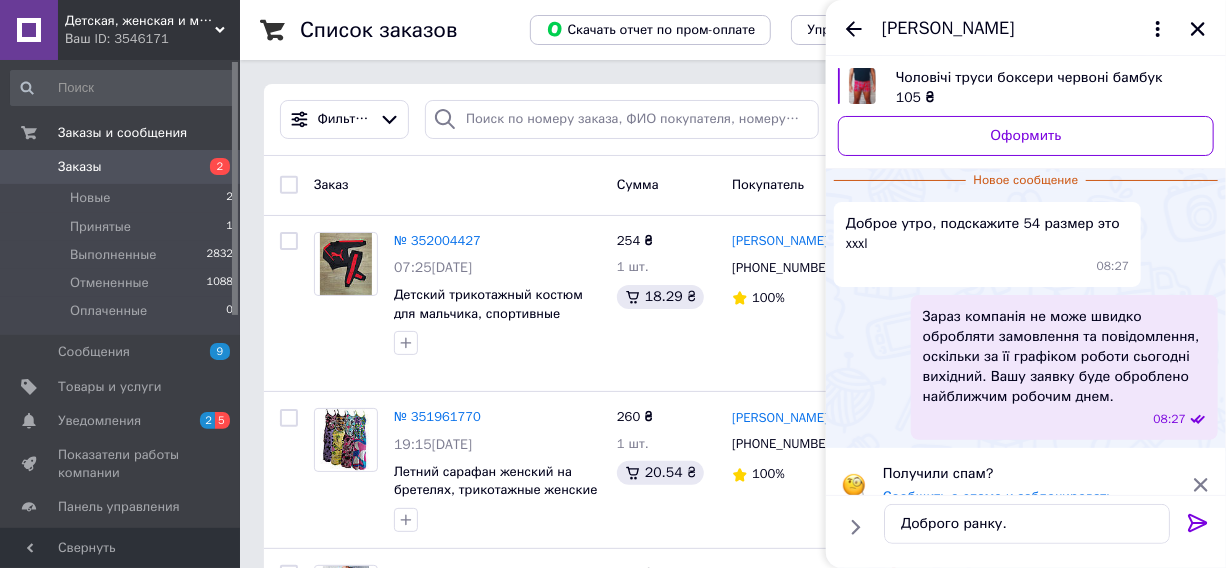 click 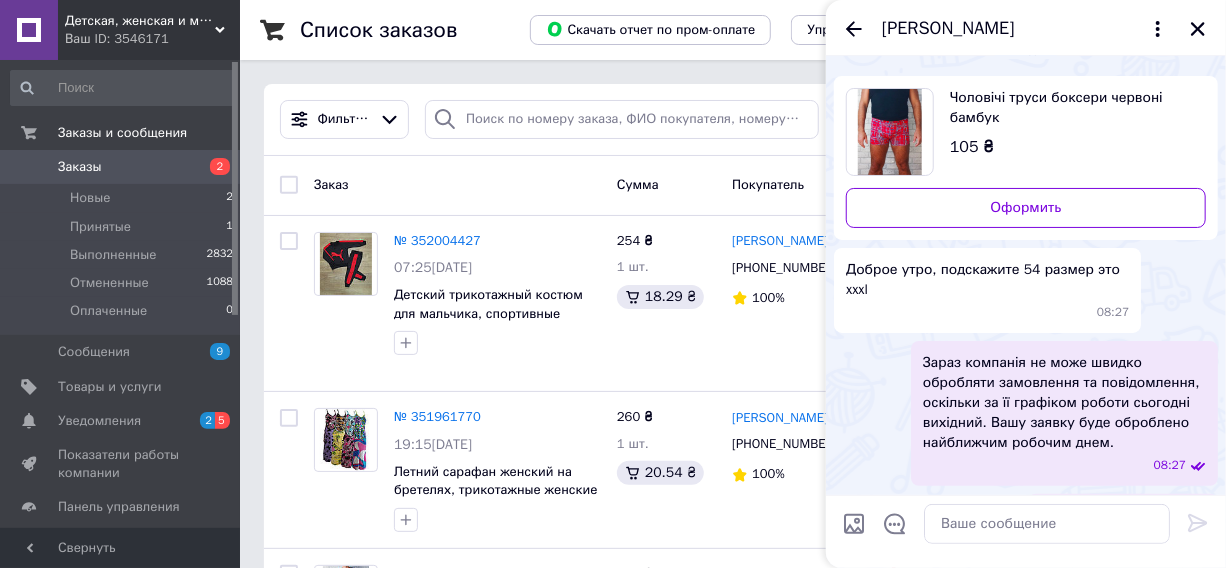scroll, scrollTop: 84, scrollLeft: 0, axis: vertical 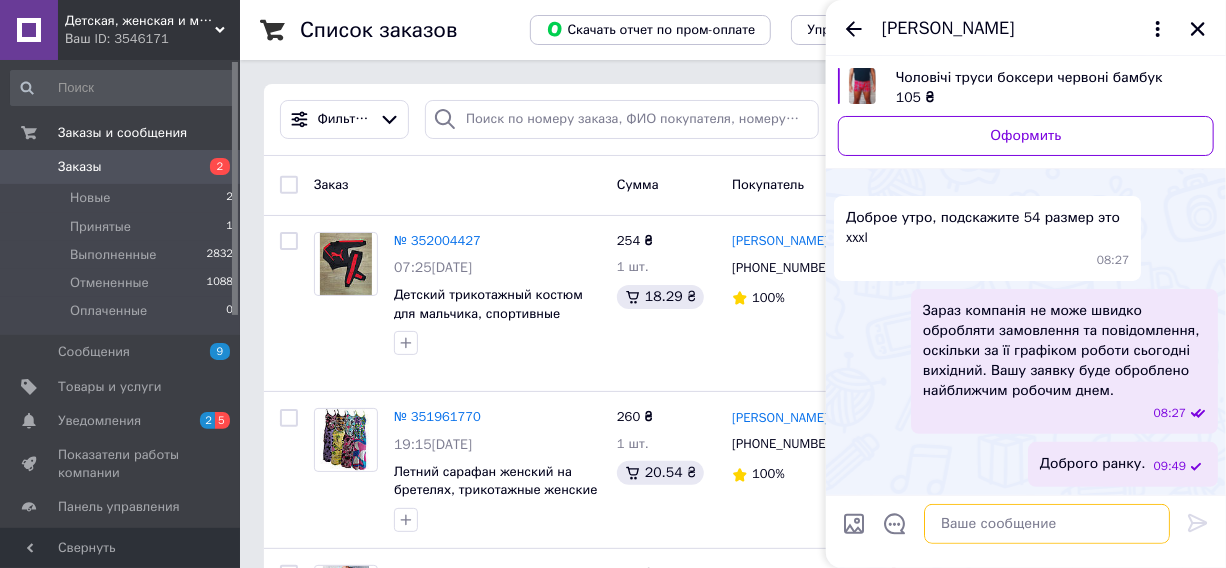 paste on "Звертайте увагу на заміри до цього товару!!!
Тканина:
бамбук
Заміри виробу:
54, стегна (напівобхват) — 45, довжина — 28
58, стегна (напівобхват) — 48, довжина — 29
62, стегна (напівобхват) — 49, довжина — 30" 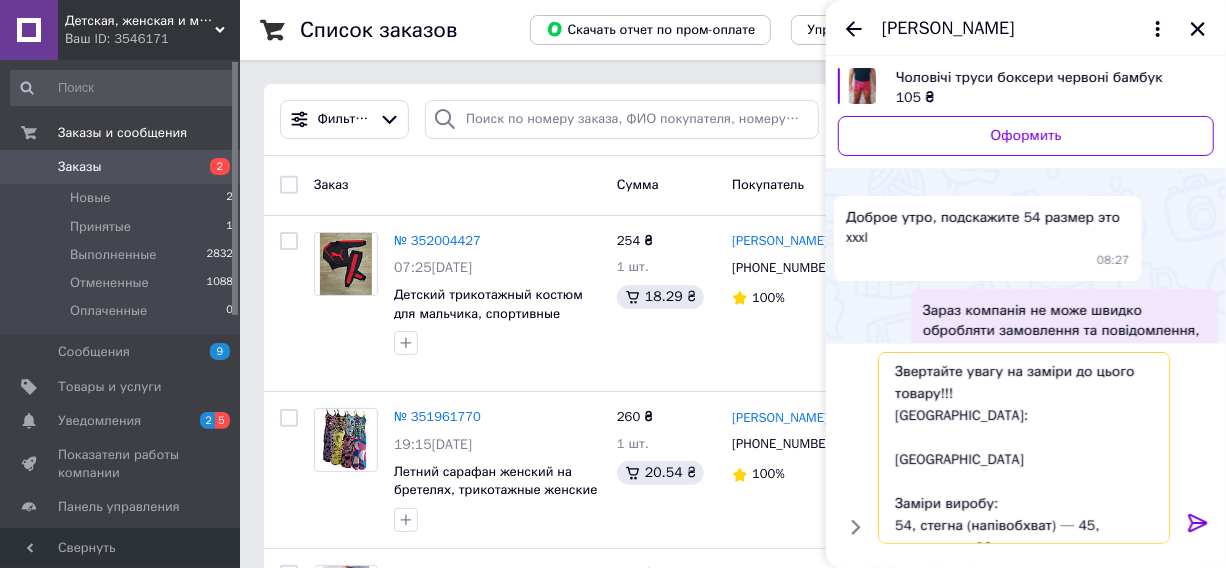scroll, scrollTop: 146, scrollLeft: 0, axis: vertical 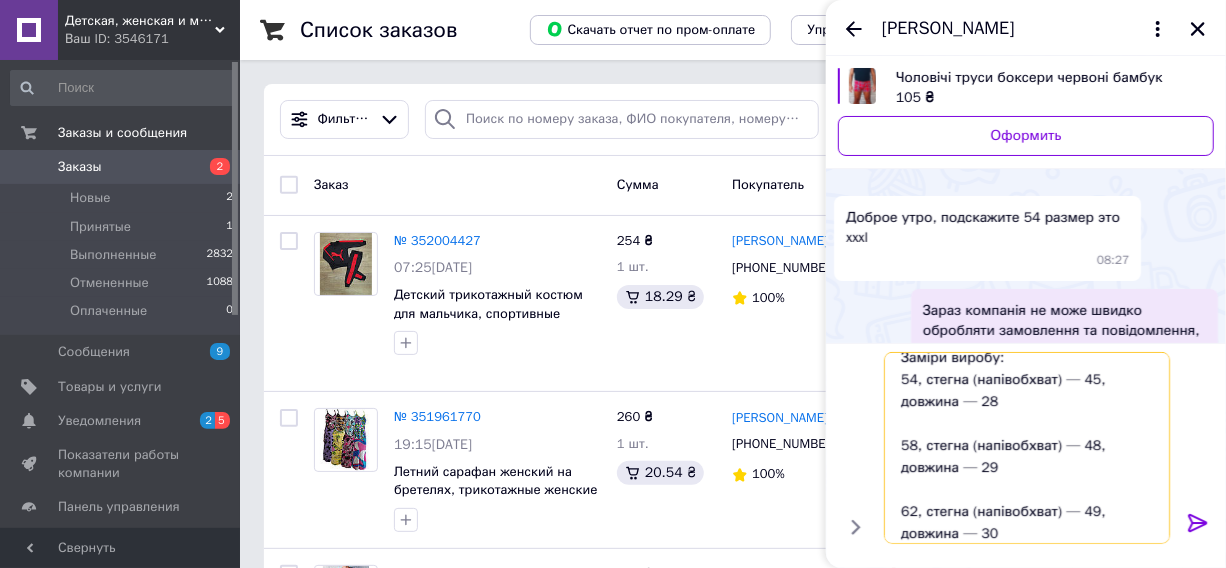 type on "Звертайте увагу на заміри до цього товару!!!
Тканина:
бамбук
Заміри виробу:
54, стегна (напівобхват) — 45, довжина — 28
58, стегна (напівобхват) — 48, довжина — 29
62, стегна (напівобхват) — 49, довжина — 30" 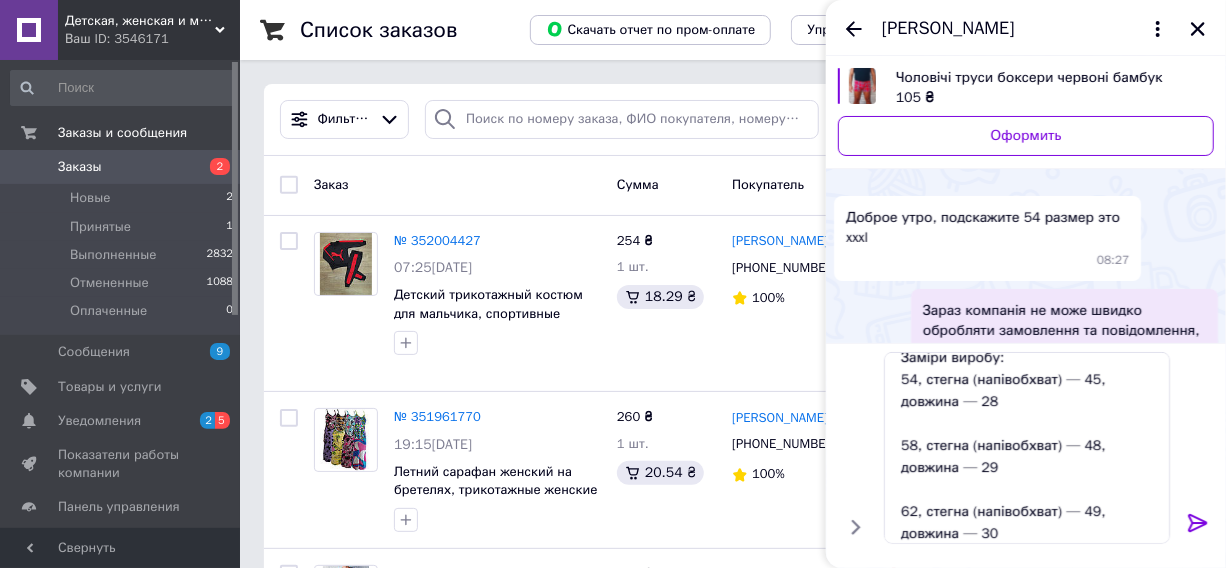 click 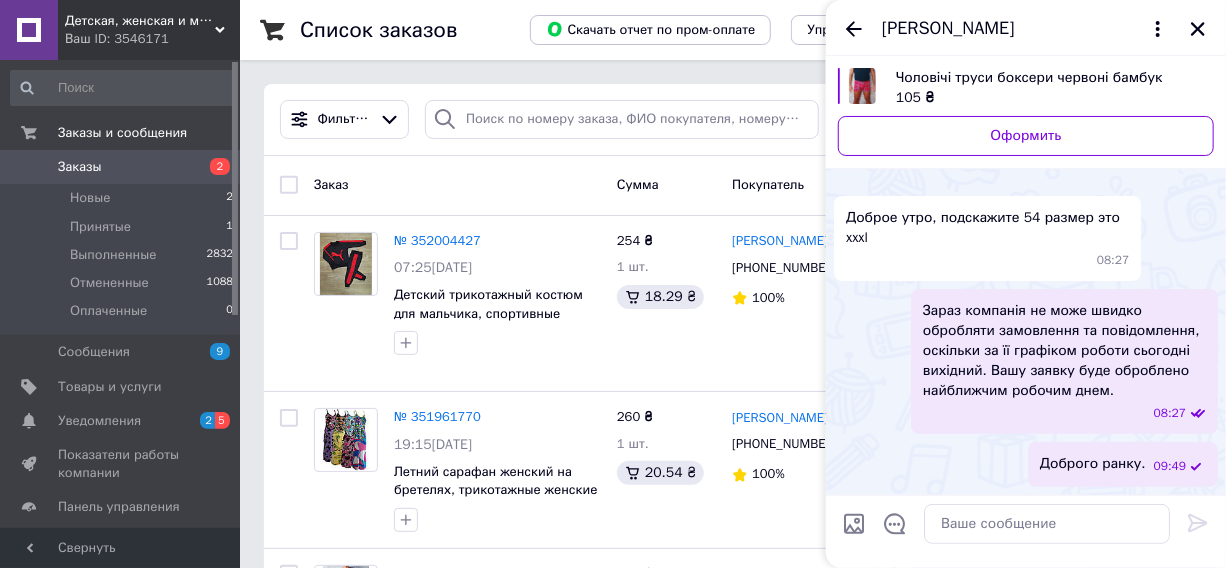 scroll, scrollTop: 0, scrollLeft: 0, axis: both 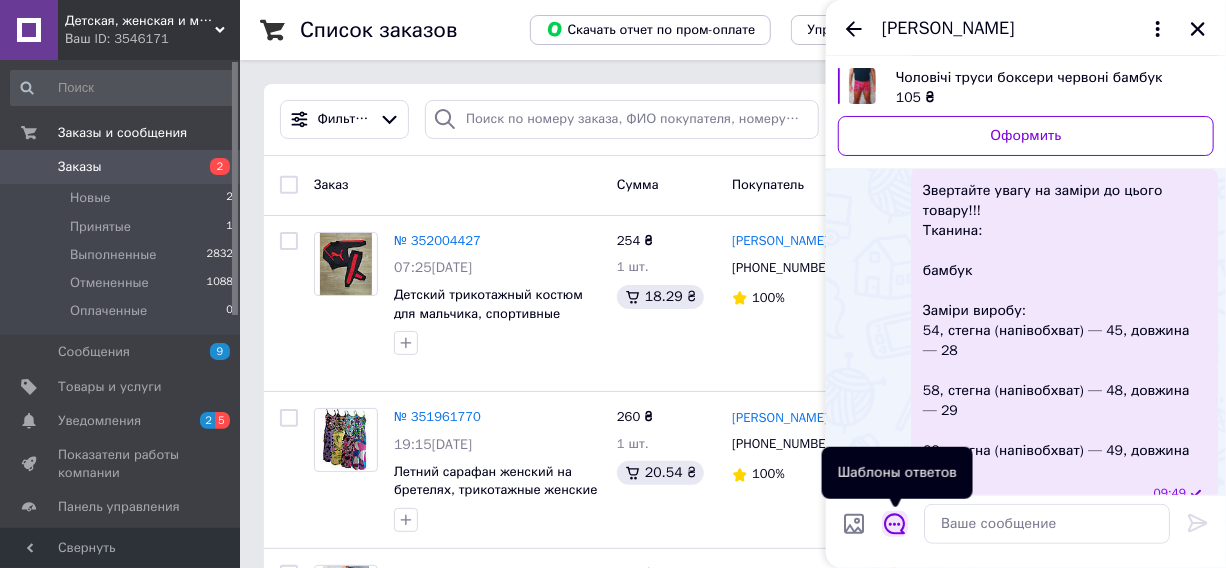click 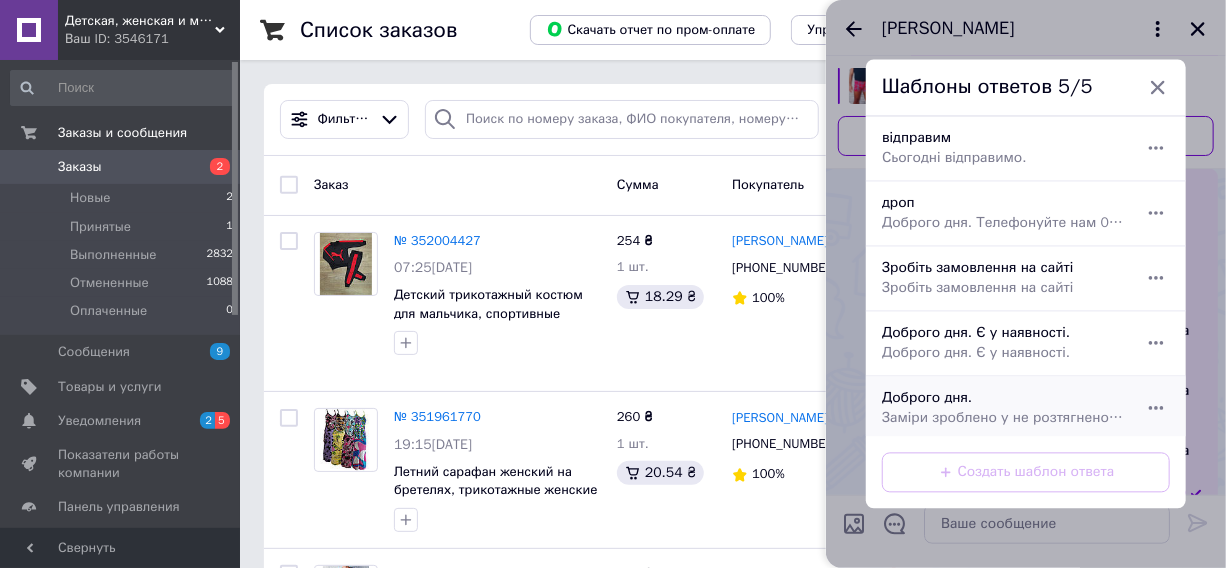 click on "Заміри зроблено у не розтягненому вигляді." at bounding box center [1004, 419] 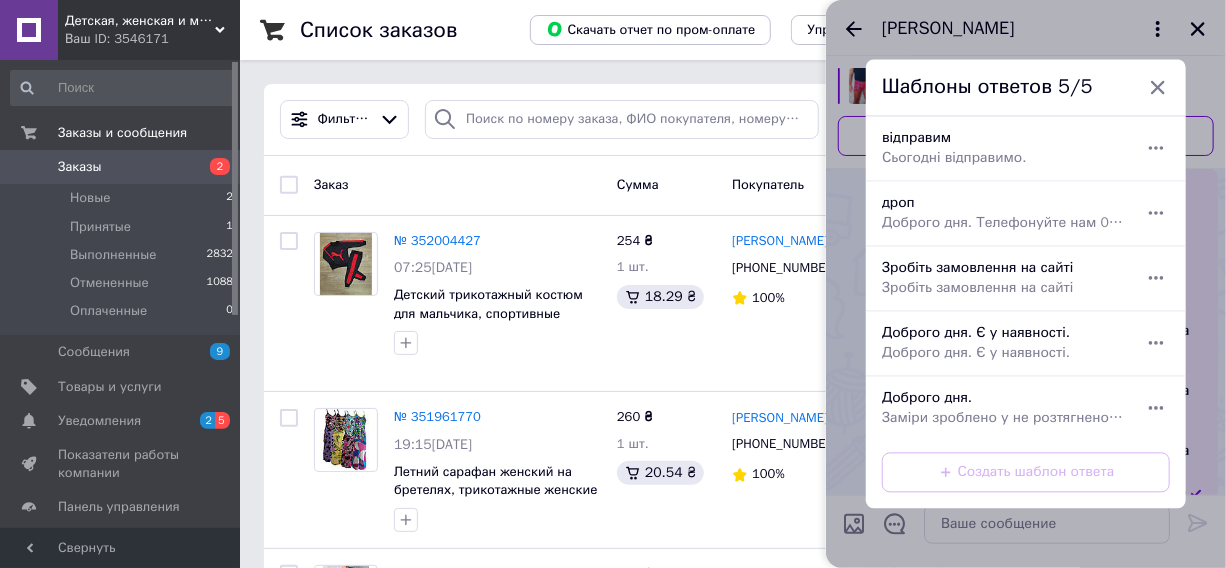 type on "Заміри зроблено у не розтягненому вигляді." 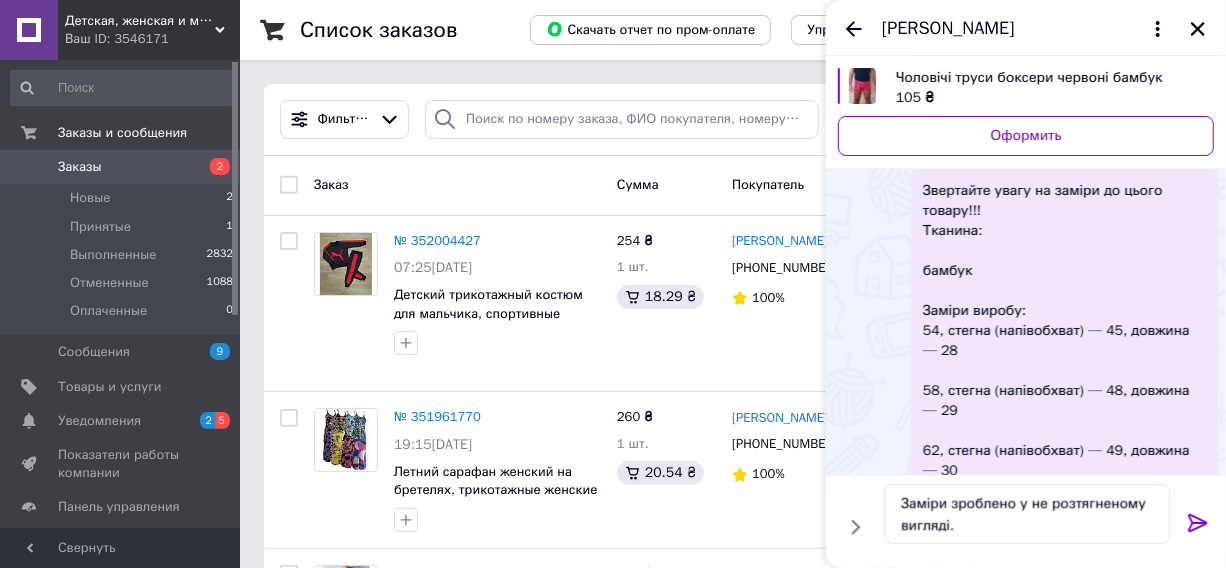 click 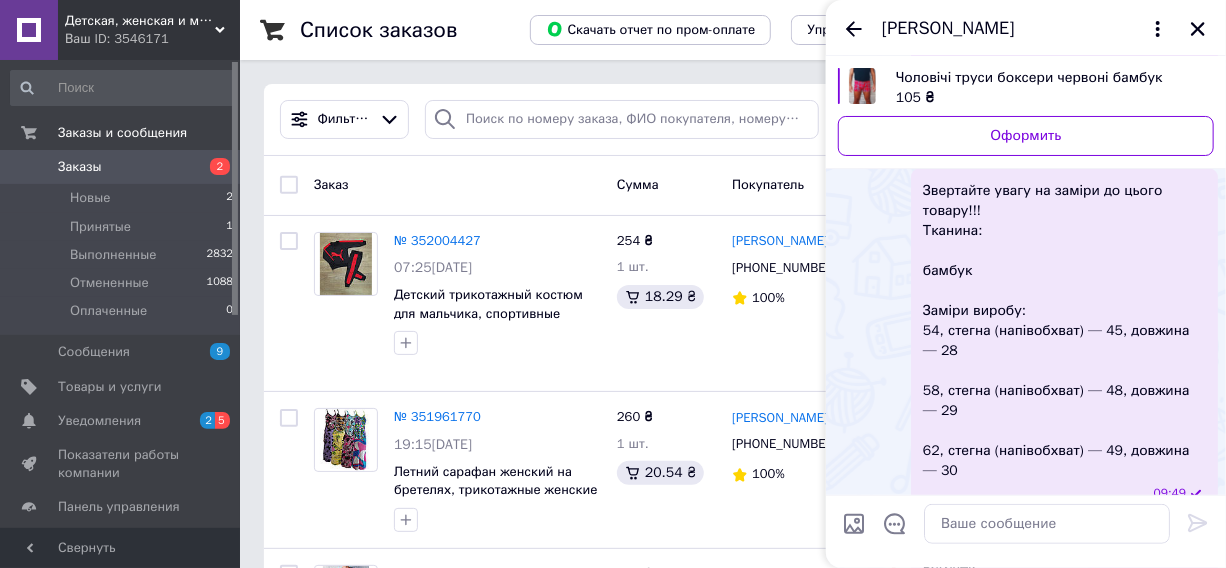 scroll, scrollTop: 479, scrollLeft: 0, axis: vertical 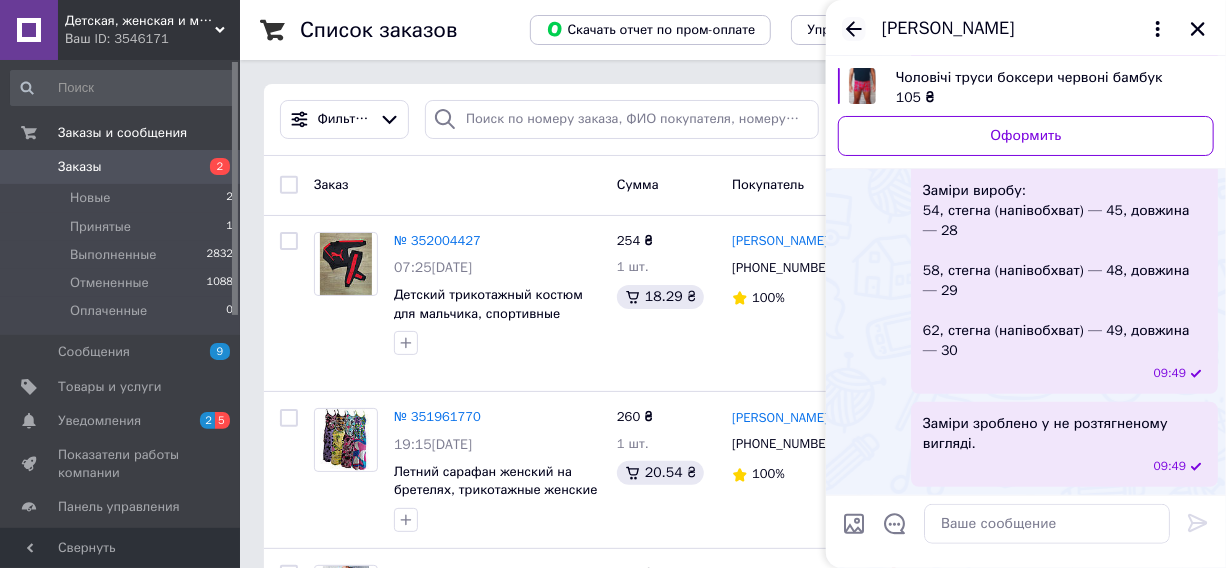click 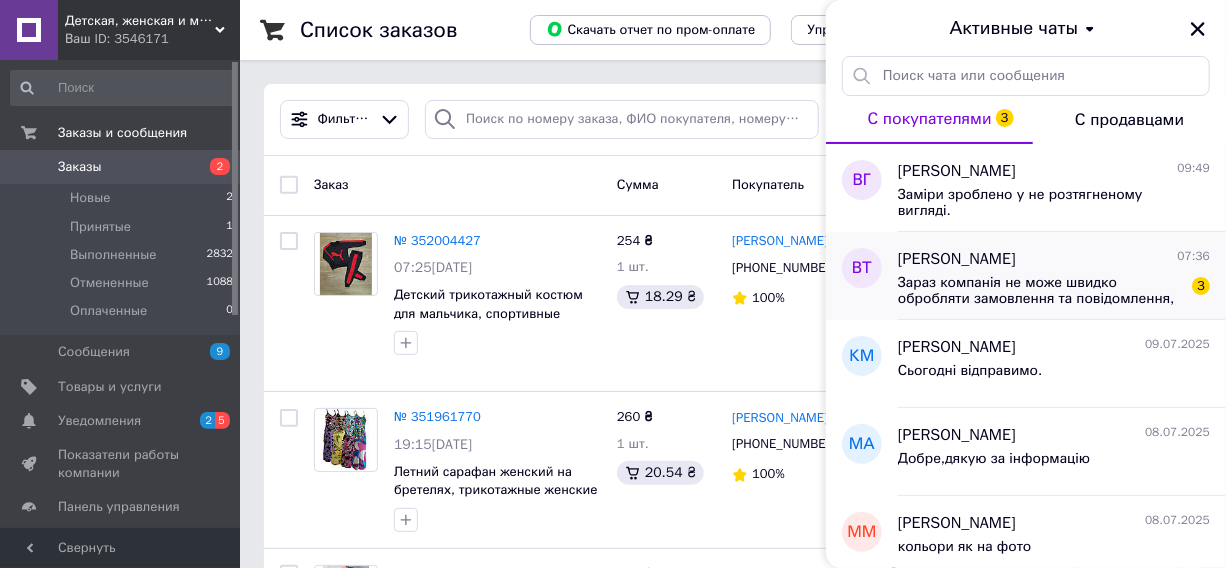 click on "Зараз компанія не може швидко обробляти замовлення та повідомлення,
оскільки за її графіком роботи сьогодні вихідний. Вашу заявку буде оброблено найближчим робочим днем." at bounding box center (1040, 291) 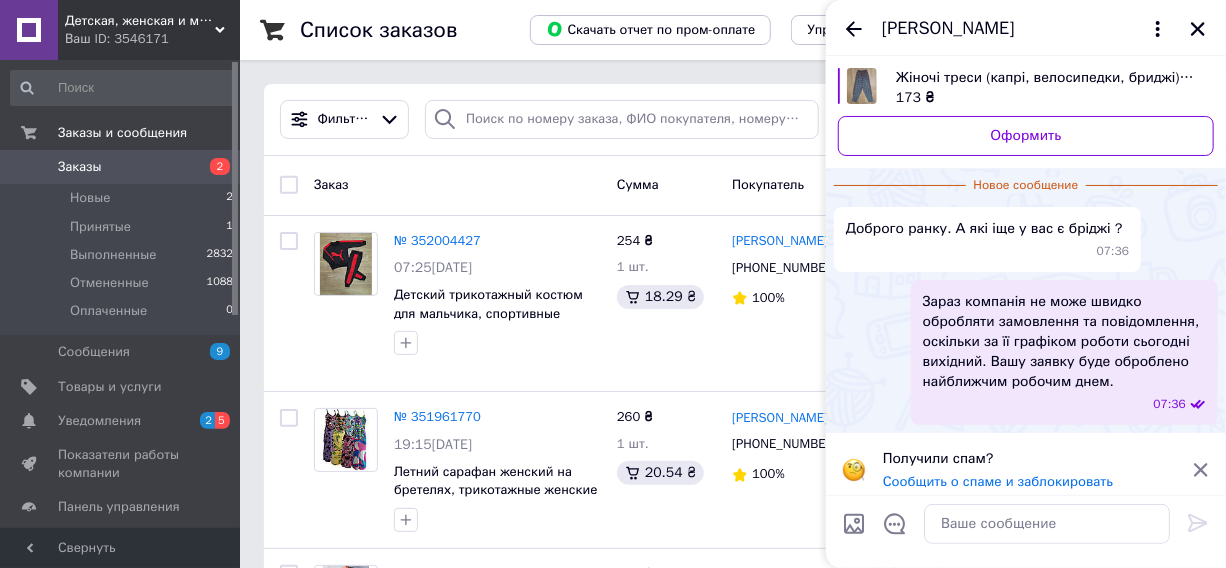 scroll, scrollTop: 70, scrollLeft: 0, axis: vertical 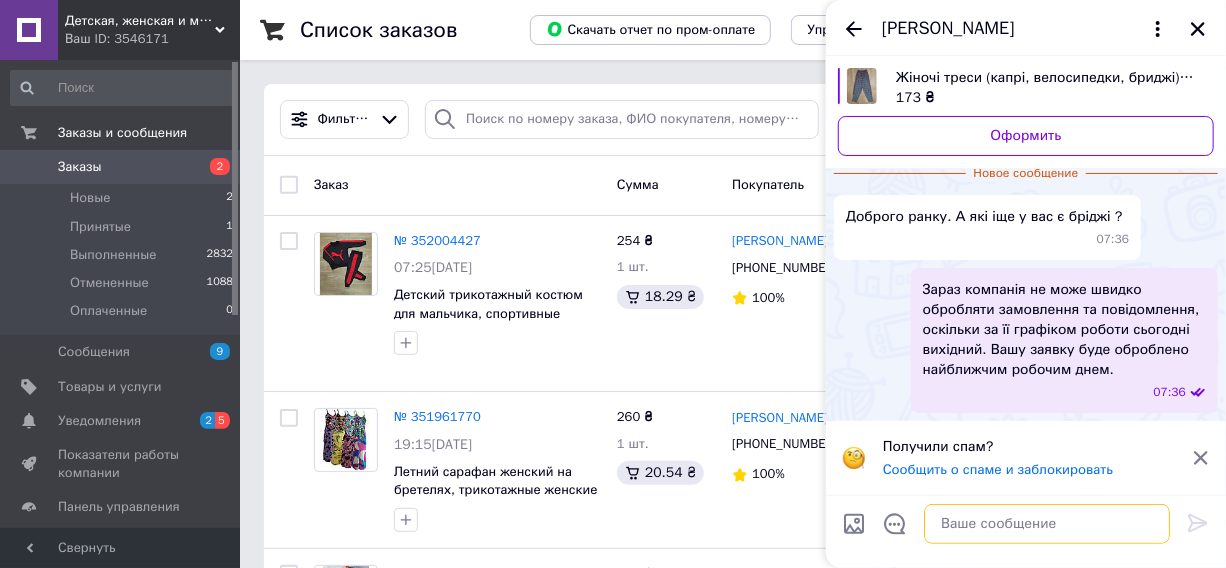 click at bounding box center [1047, 524] 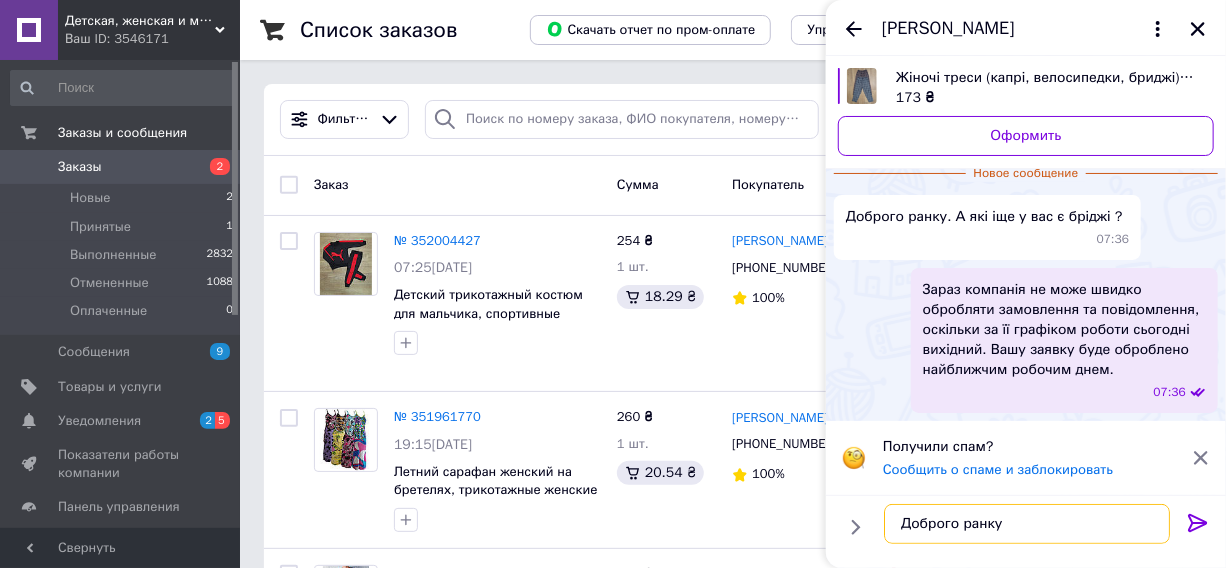 type on "Доброго ранку." 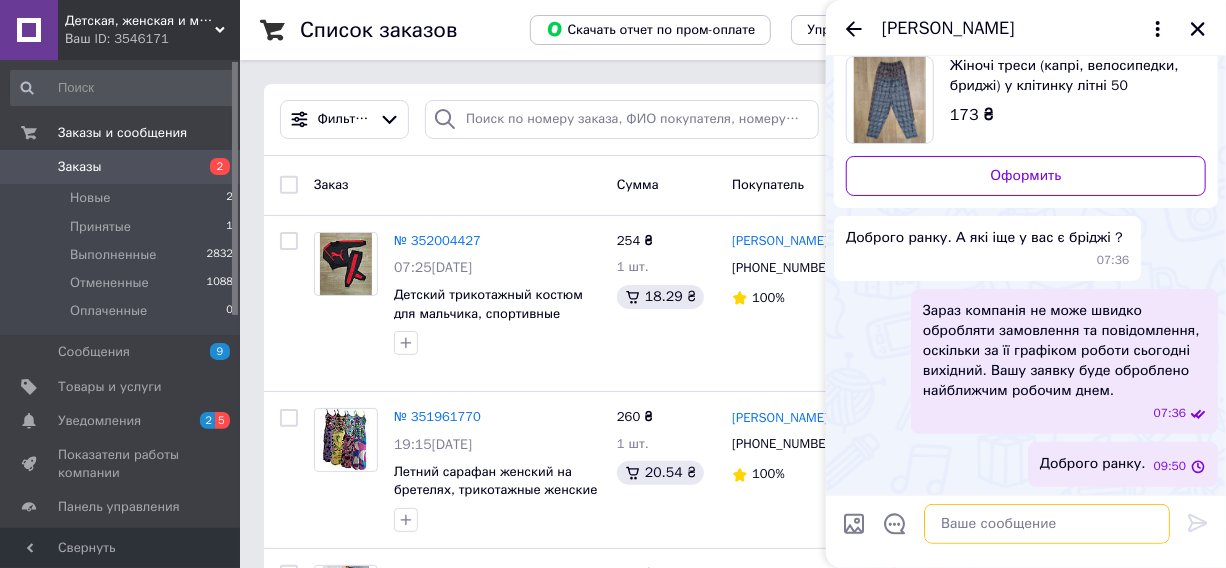 scroll, scrollTop: 12, scrollLeft: 0, axis: vertical 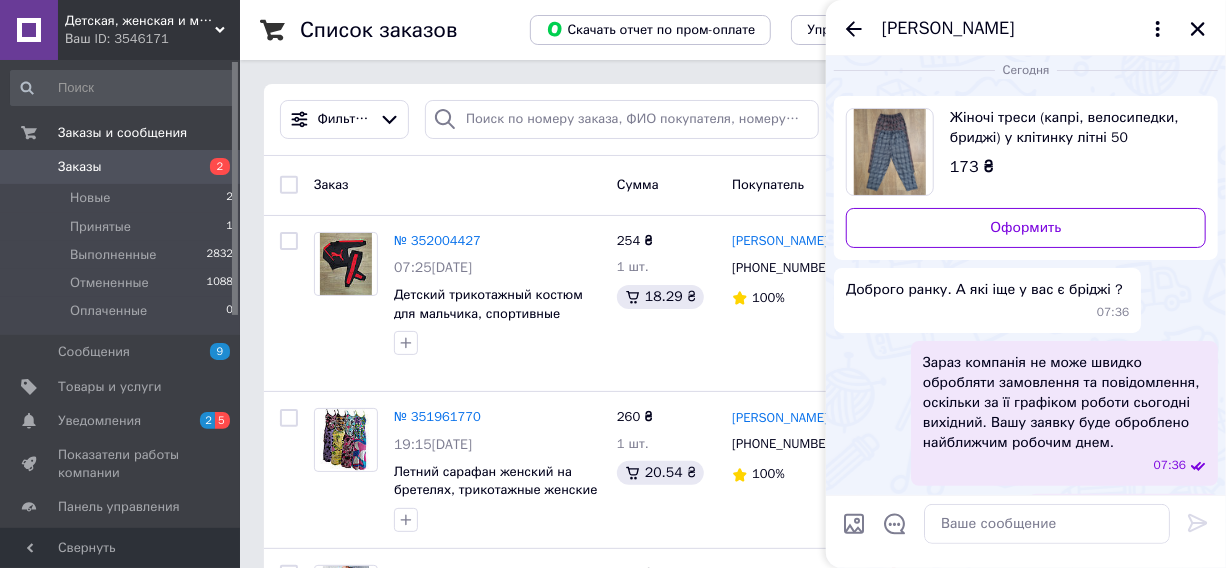 click on "Детская, женская и мужская трикотажная одежда от производителя Турция, Украина - Shop time" at bounding box center [140, 21] 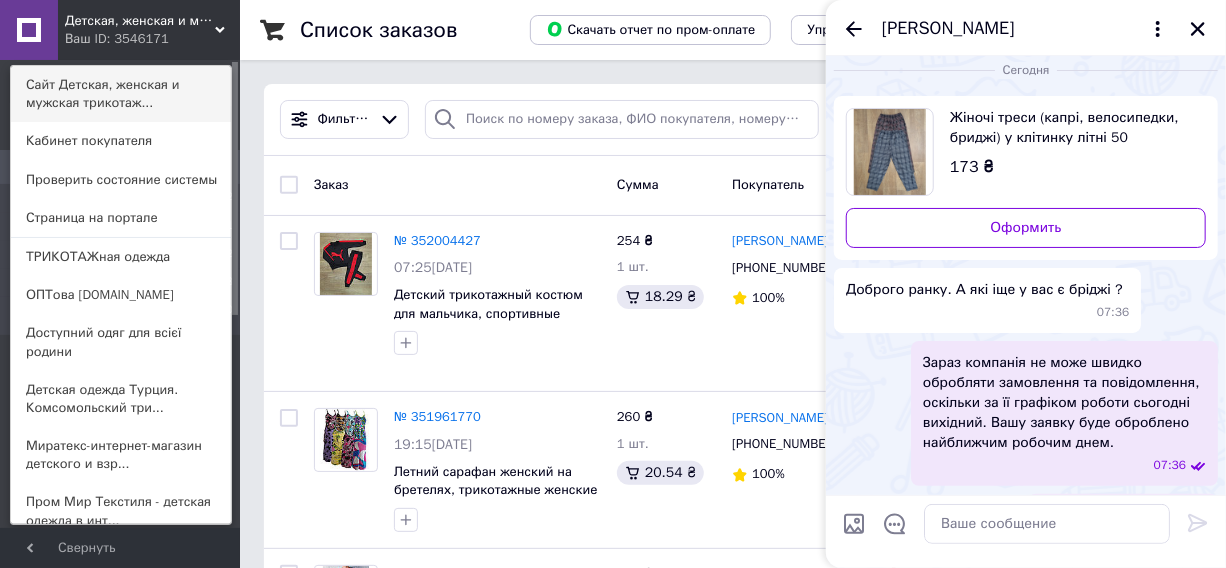click on "Сайт Детская, женская и мужская трикотаж..." at bounding box center (121, 94) 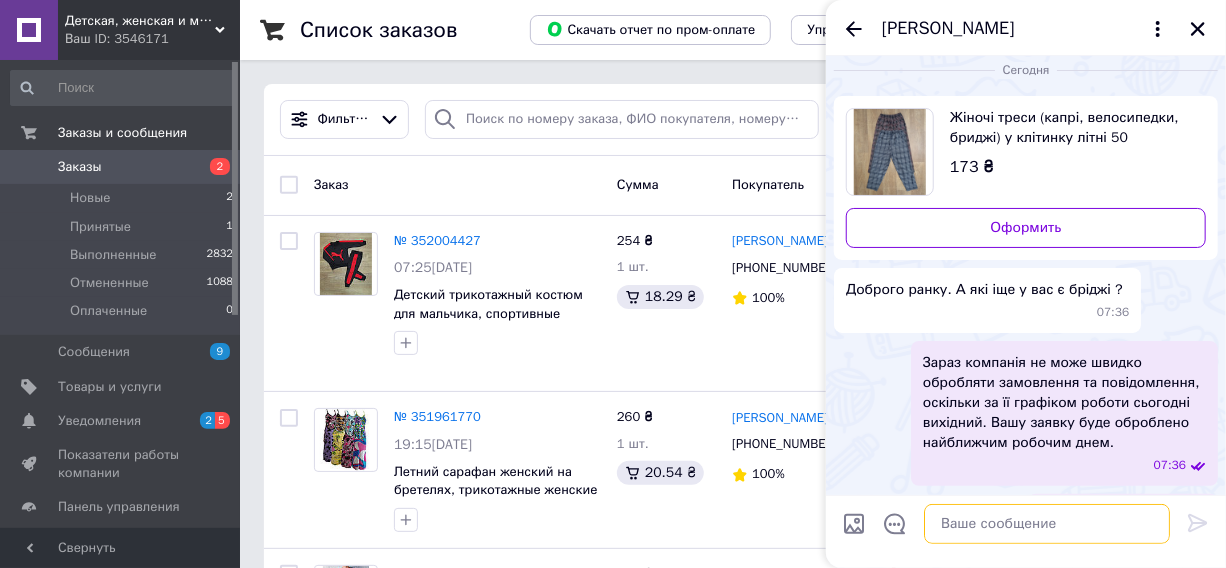 click at bounding box center [1047, 524] 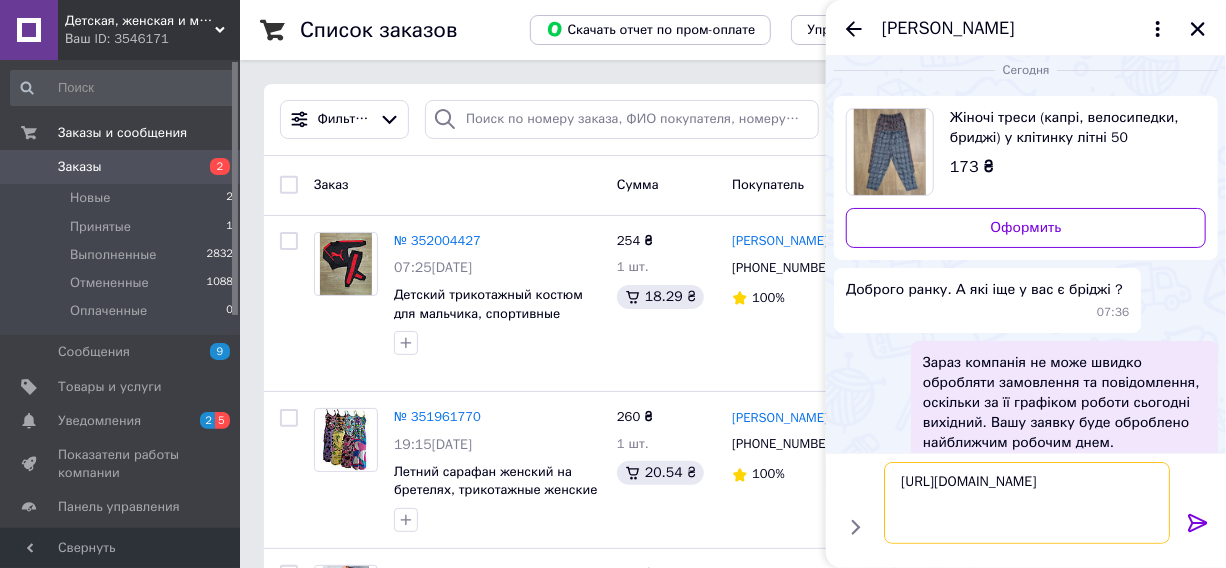 type on "https://shop-time-cs3546171.prom.ua/ua/g129042345-zhenskie-bridzhi-tressy" 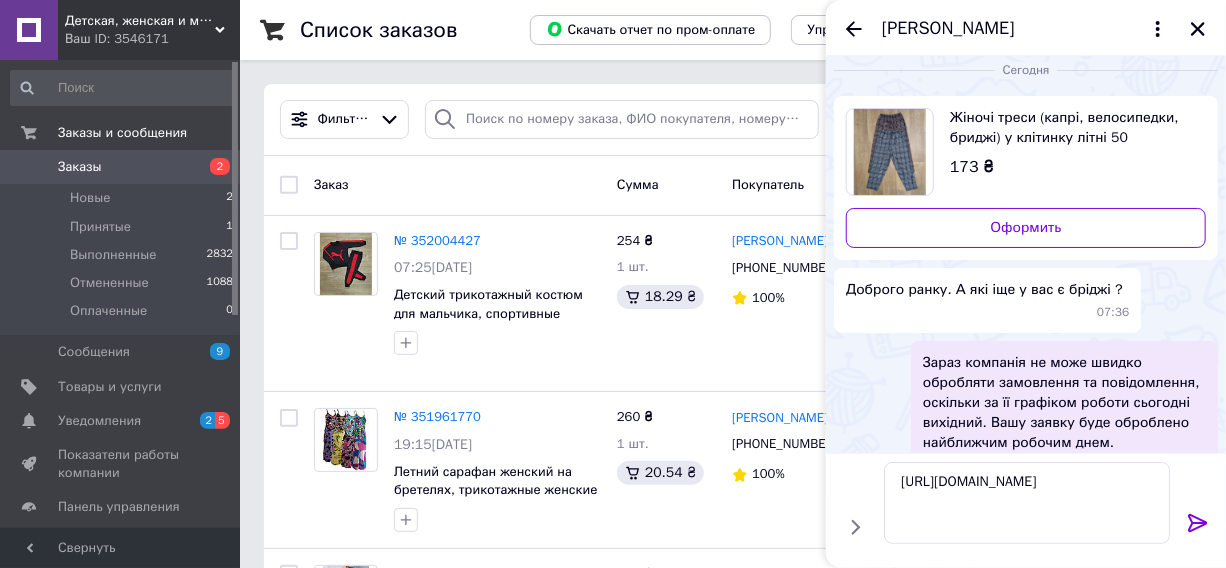 click 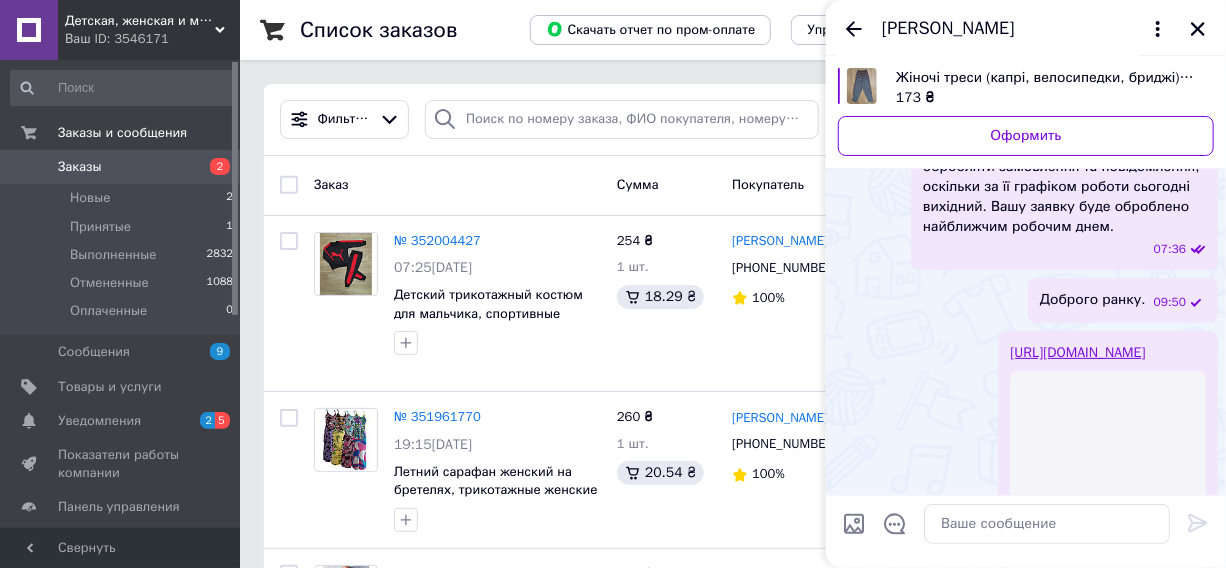 scroll, scrollTop: 373, scrollLeft: 0, axis: vertical 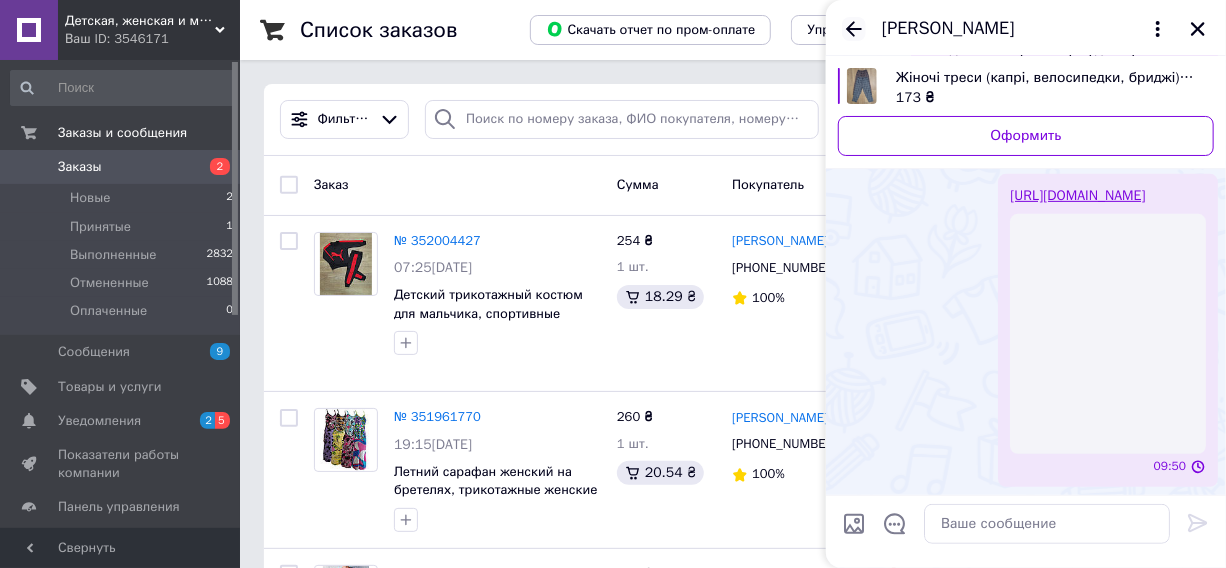 click 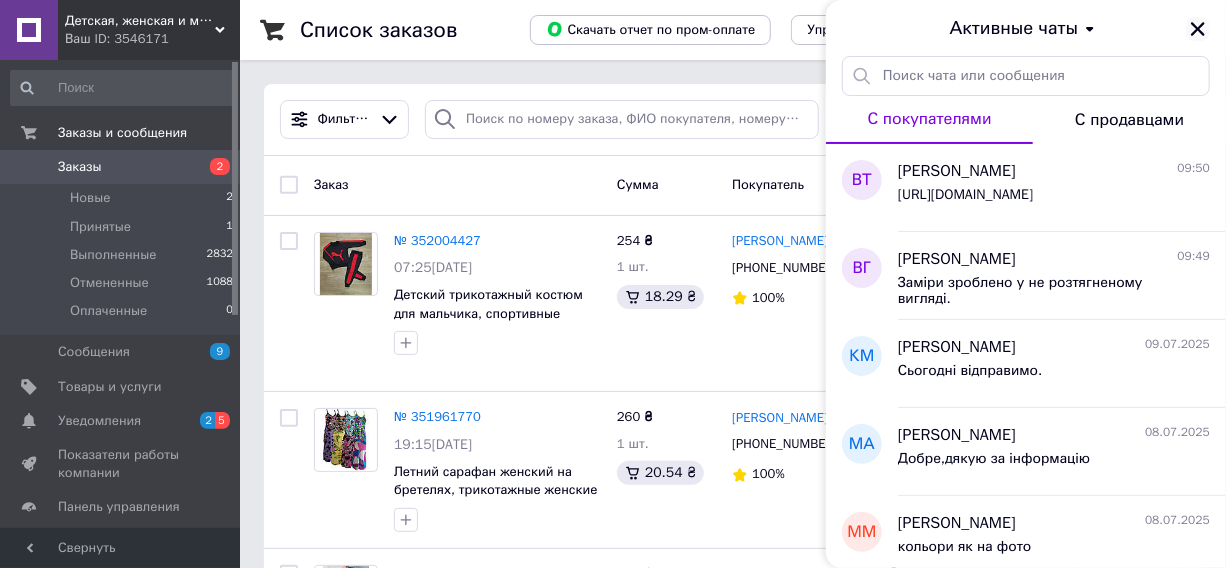 click 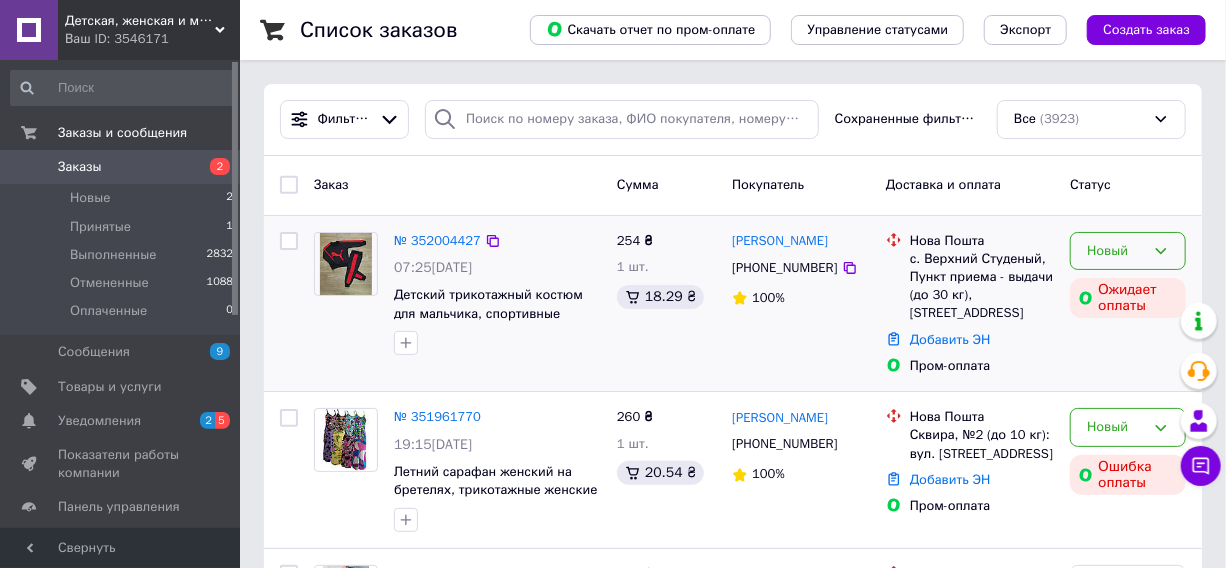 click on "Новый" at bounding box center (1116, 251) 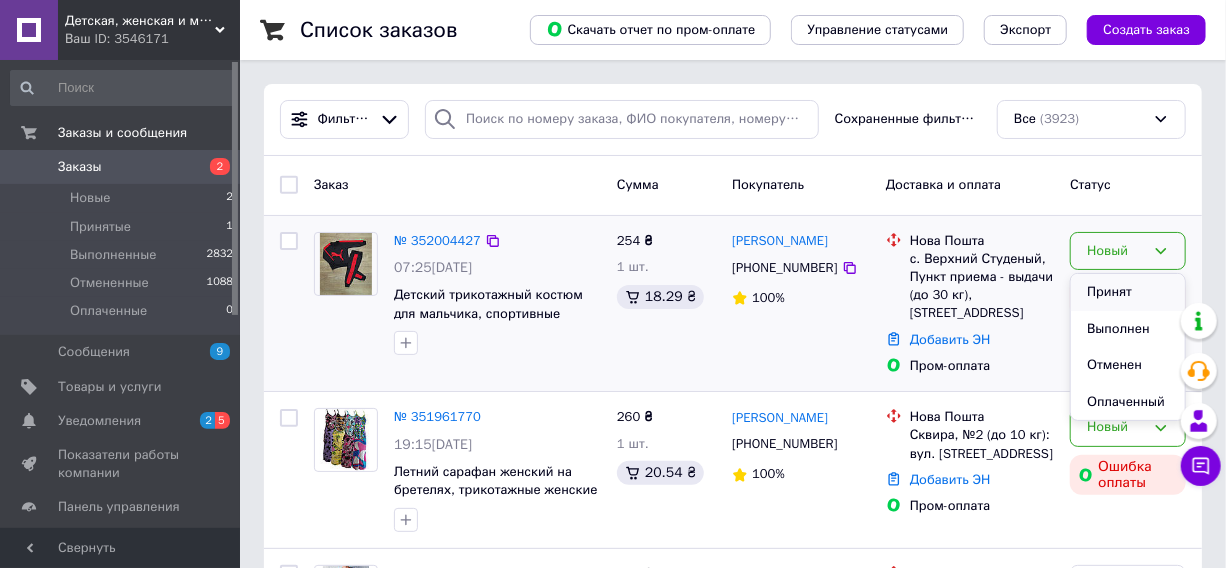 click on "Принят" at bounding box center (1128, 292) 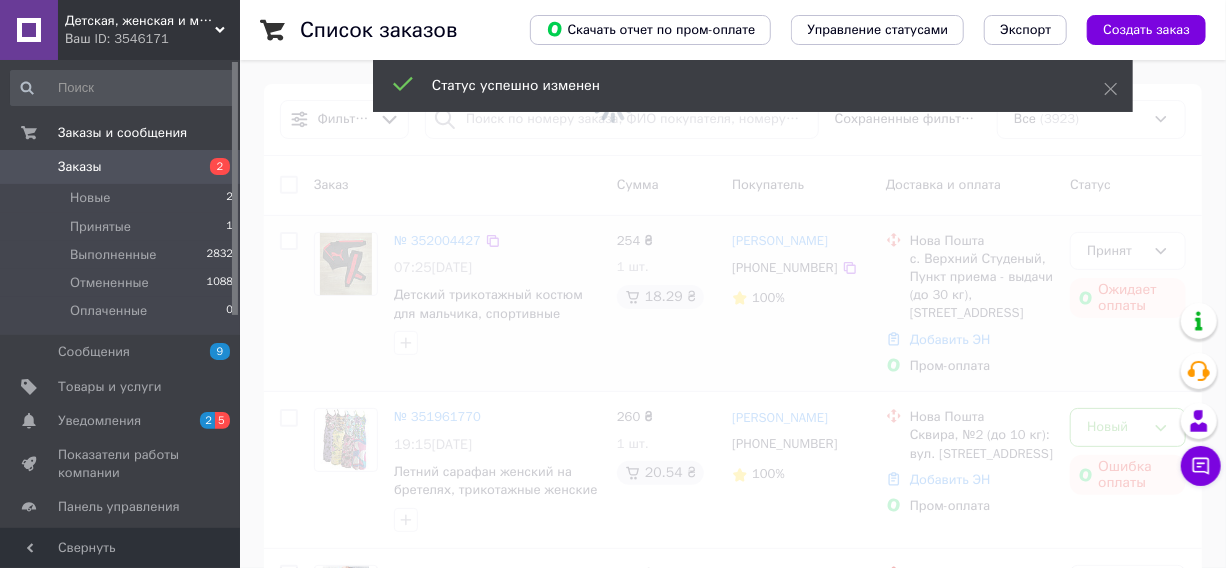 click at bounding box center (613, 284) 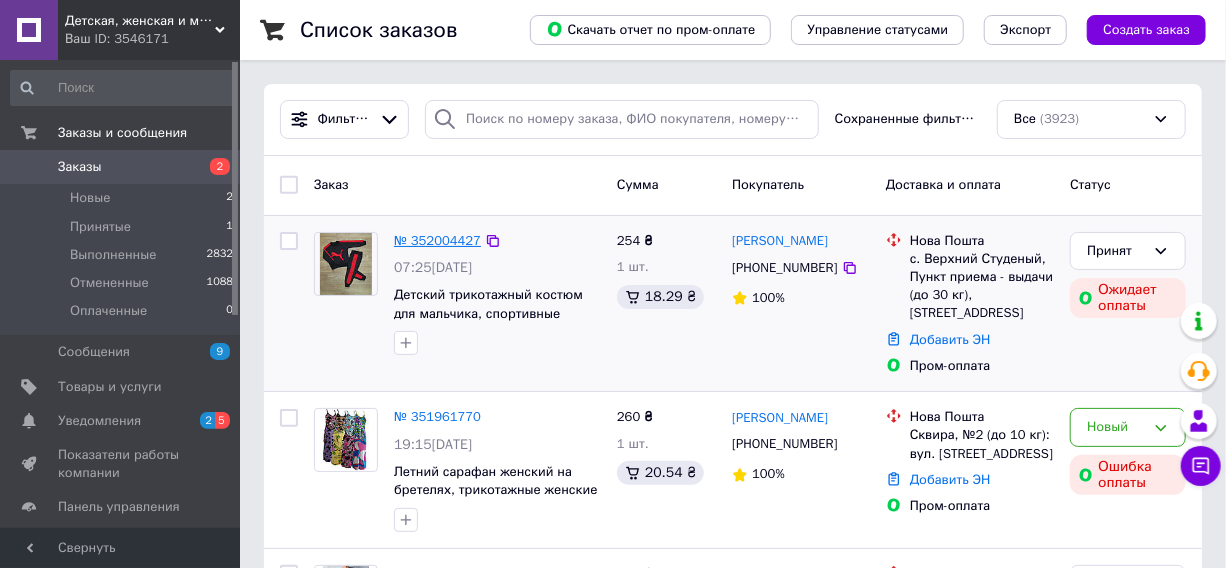 click on "№ 352004427" at bounding box center (437, 240) 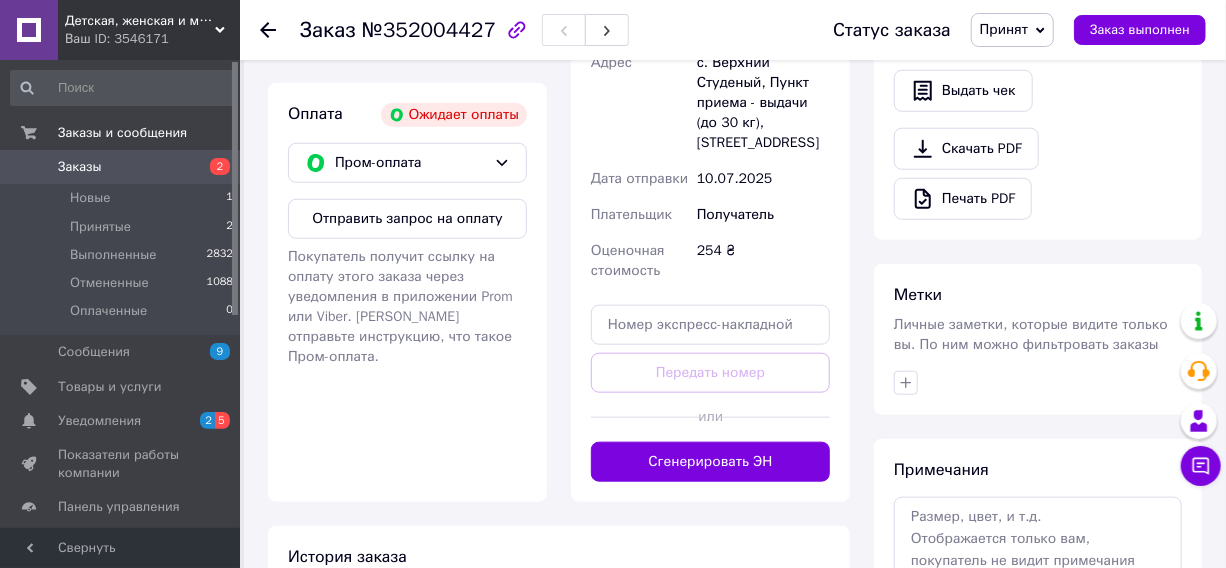 scroll, scrollTop: 636, scrollLeft: 0, axis: vertical 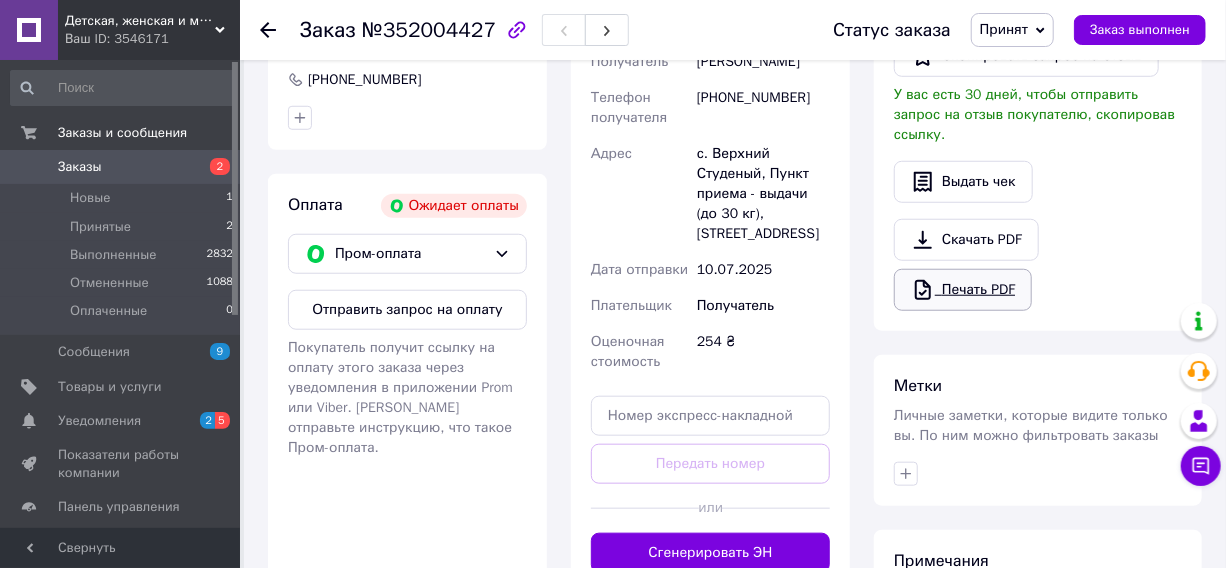 click on "Печать PDF" at bounding box center (963, 290) 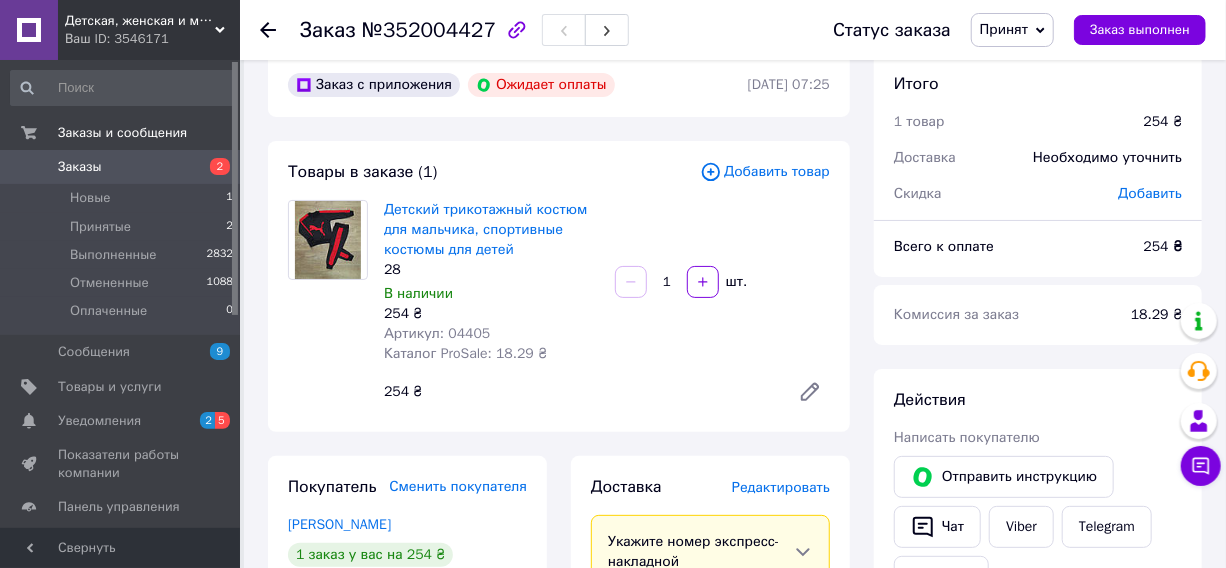 scroll, scrollTop: 0, scrollLeft: 0, axis: both 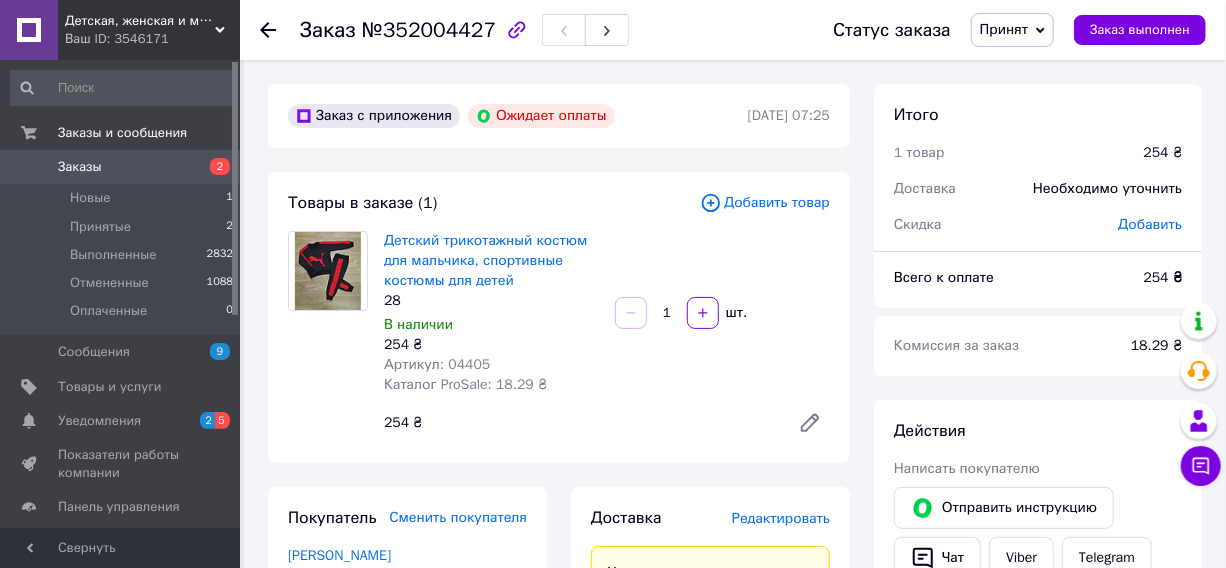 click 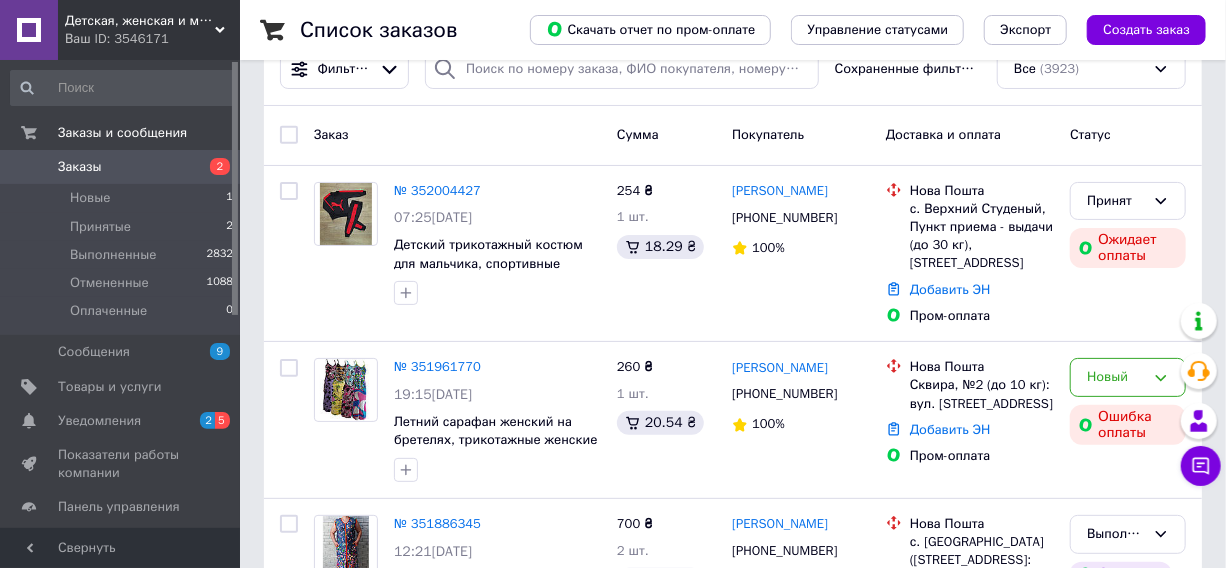scroll, scrollTop: 181, scrollLeft: 0, axis: vertical 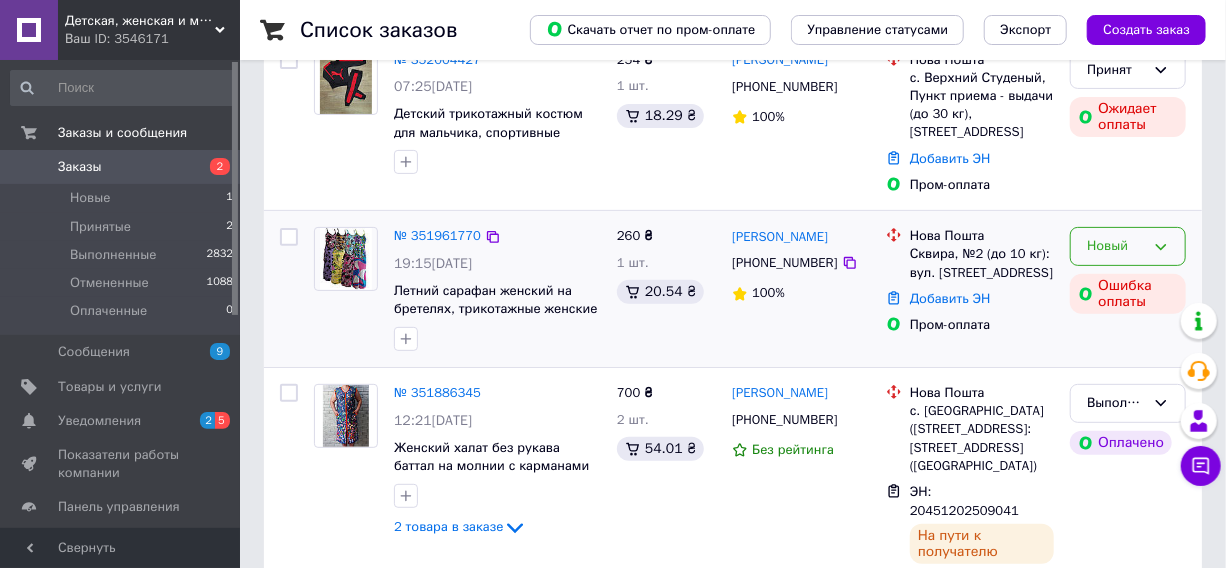 click on "Новый" at bounding box center [1116, 246] 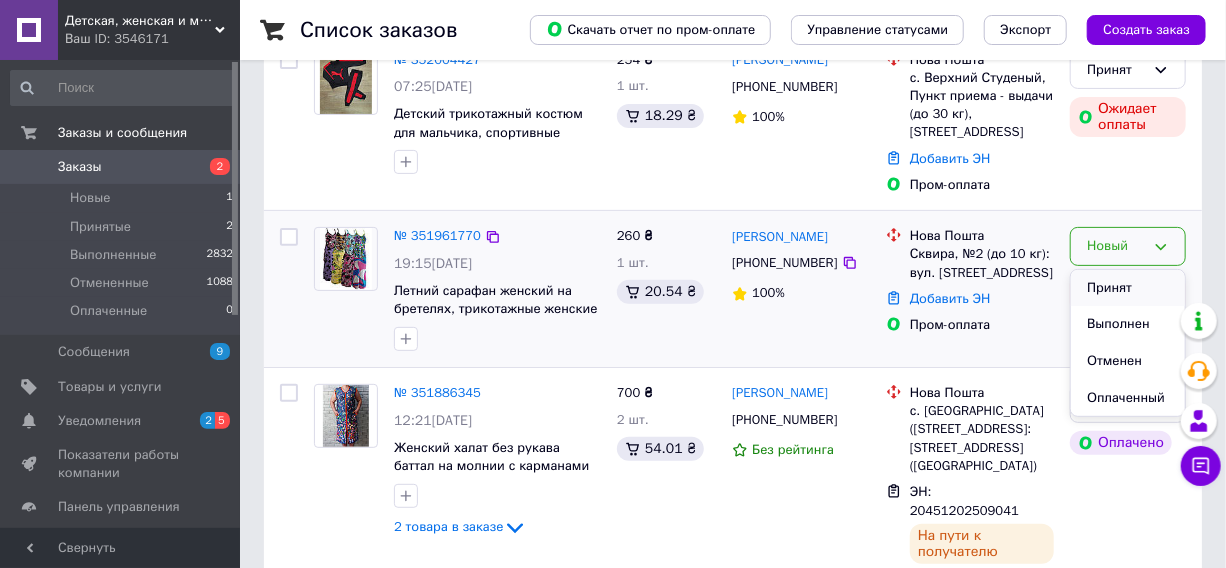 click on "Принят" at bounding box center (1128, 288) 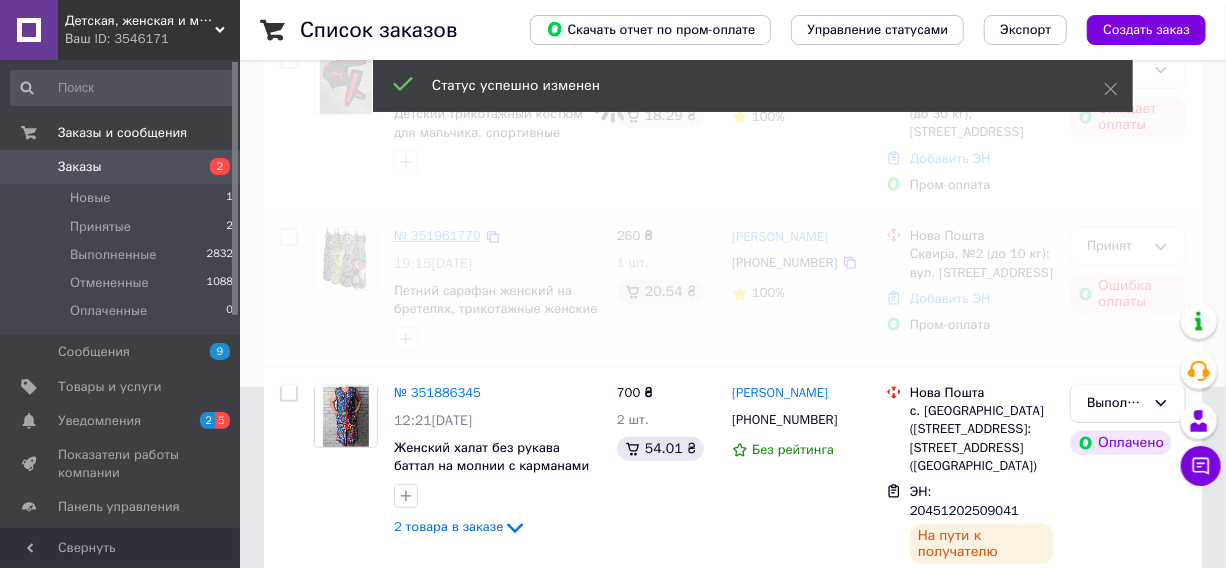 click at bounding box center [613, 103] 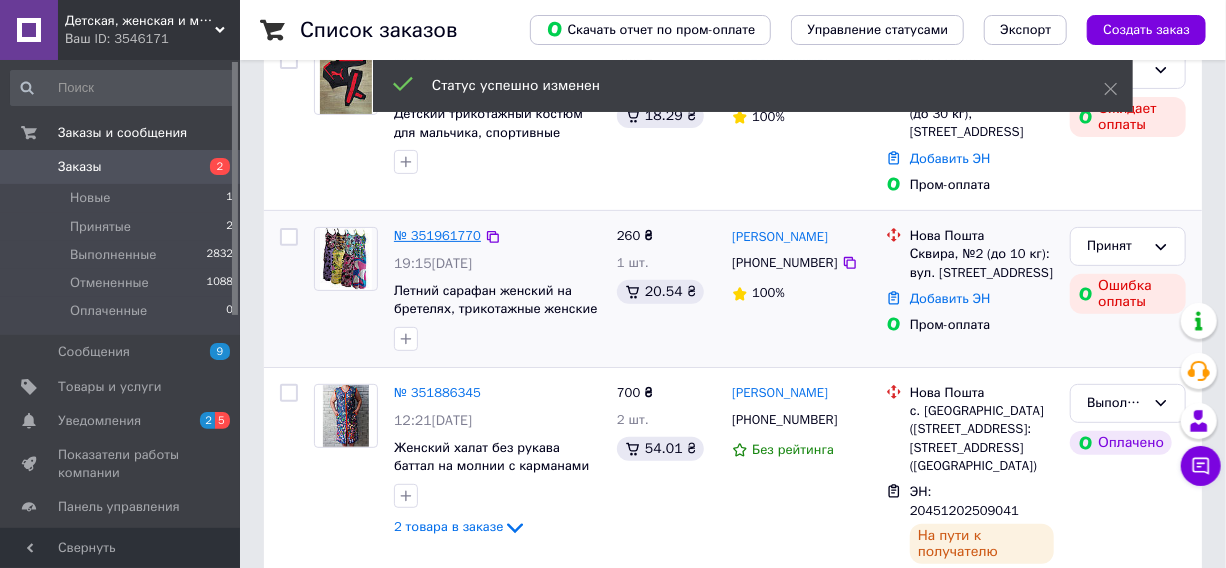 click on "№ 351961770" at bounding box center [437, 235] 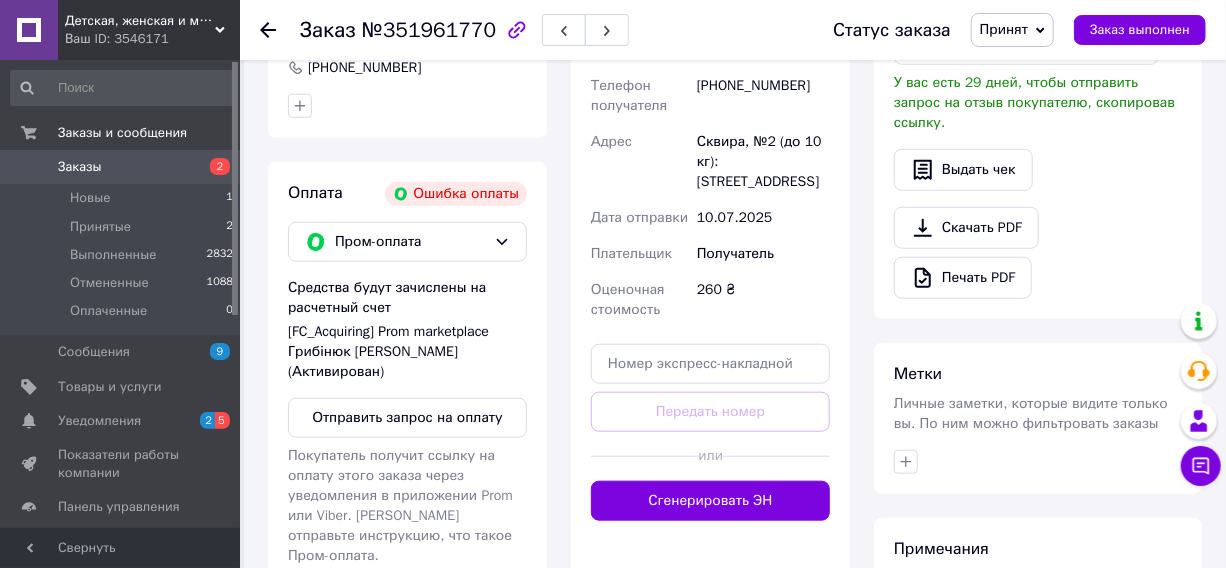 scroll, scrollTop: 607, scrollLeft: 0, axis: vertical 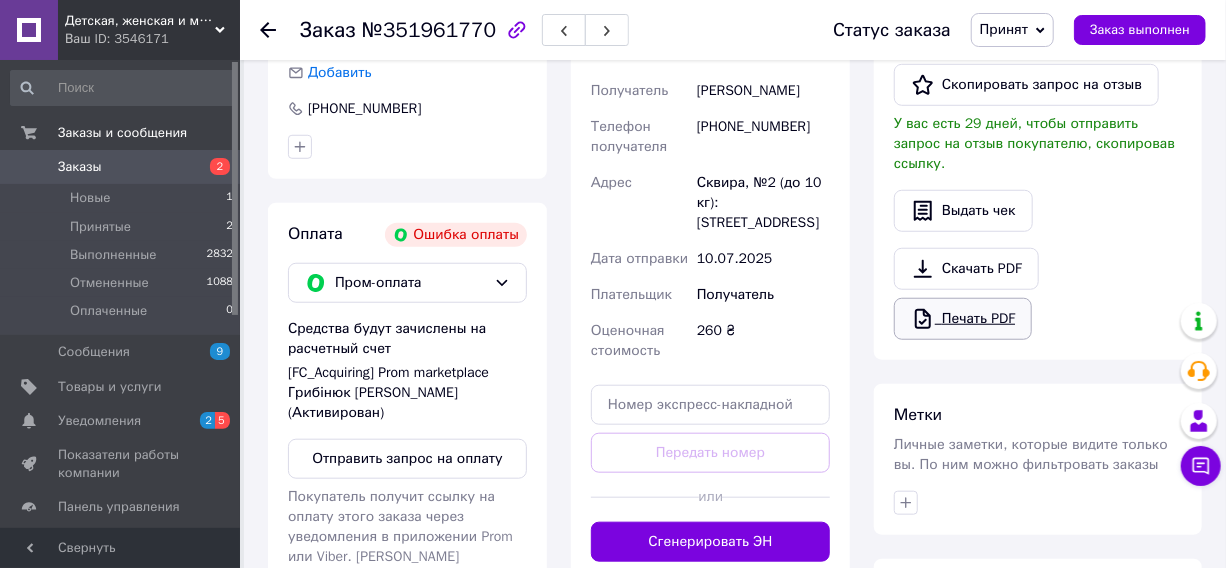 click on "Печать PDF" at bounding box center (963, 319) 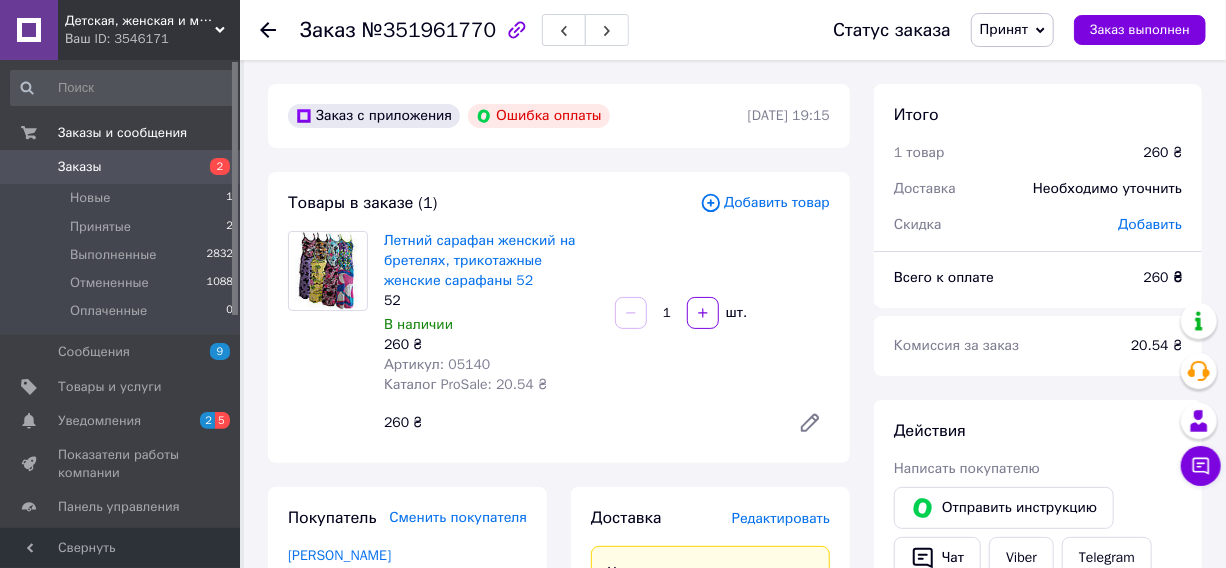 scroll, scrollTop: 0, scrollLeft: 0, axis: both 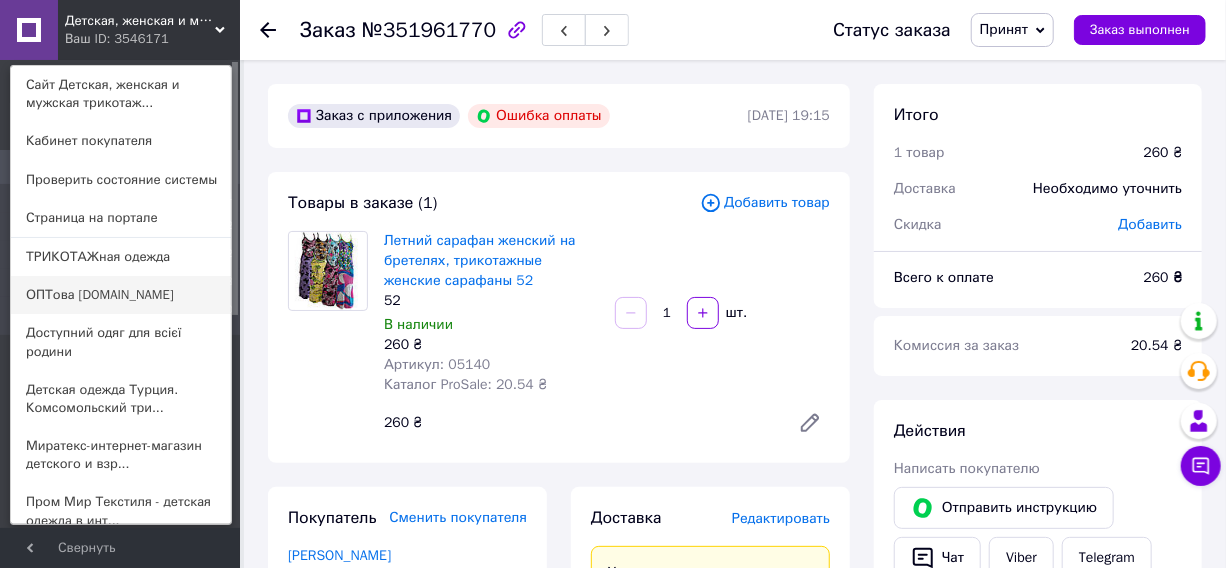 click on "ОПТова [DOMAIN_NAME]" at bounding box center [121, 295] 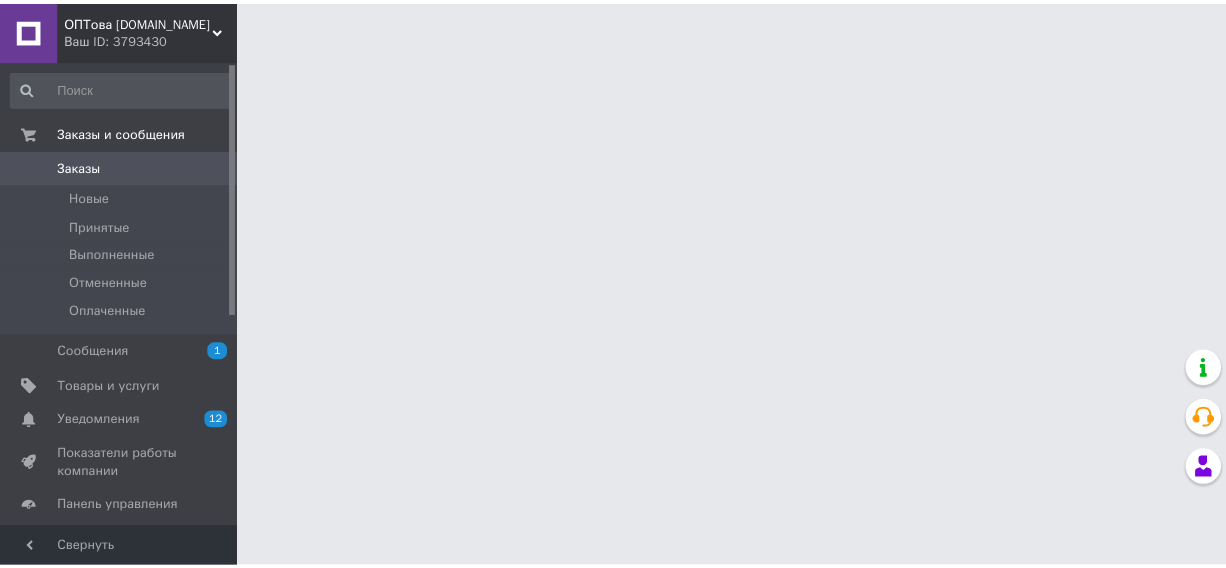 scroll, scrollTop: 0, scrollLeft: 0, axis: both 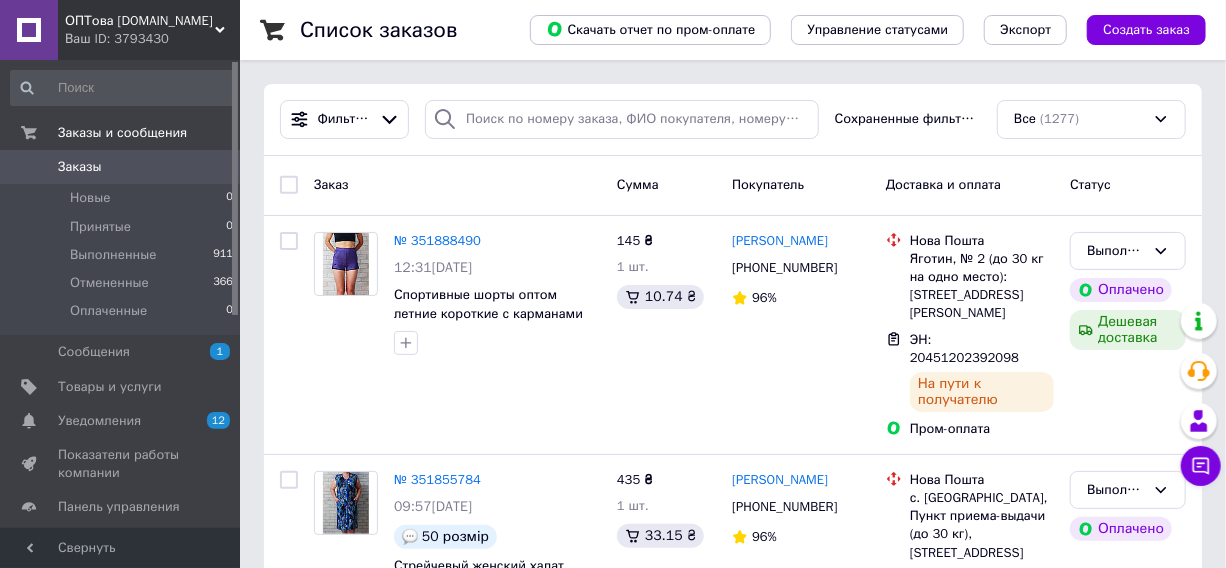 click on "ОПТова [DOMAIN_NAME]" at bounding box center [140, 21] 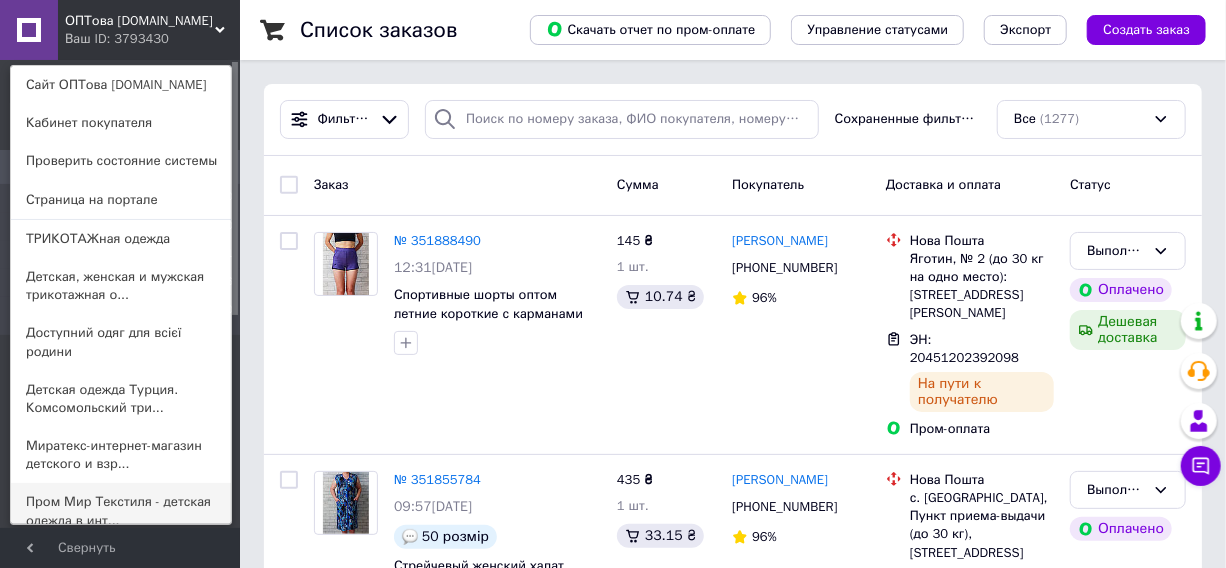 click on "Пром Мир Текстиля - детская одежда в инт..." at bounding box center [121, 511] 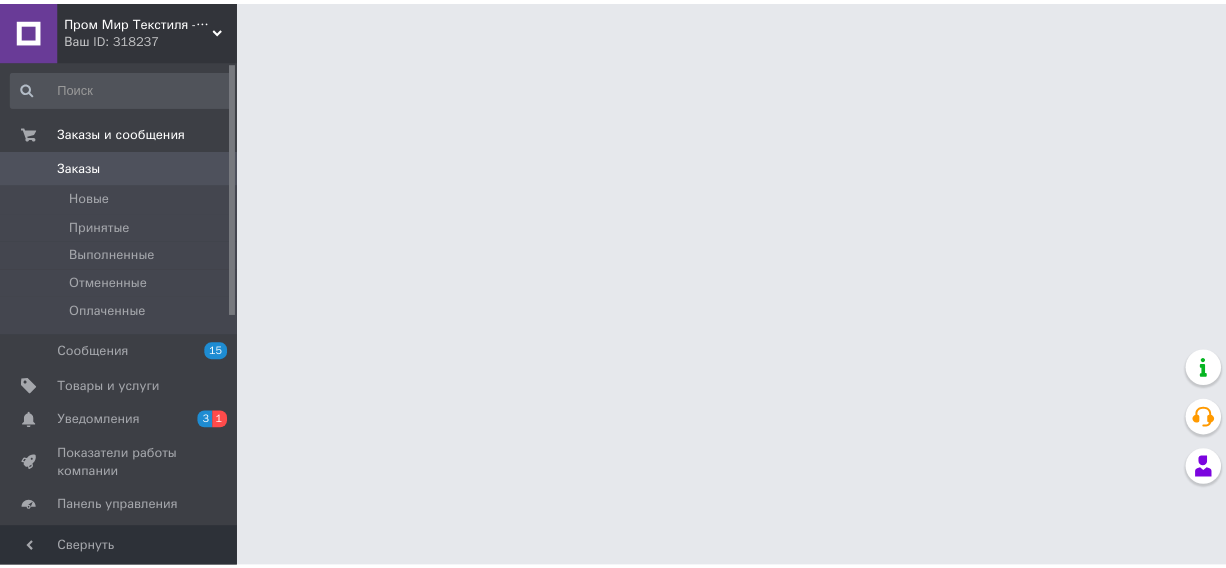 scroll, scrollTop: 0, scrollLeft: 0, axis: both 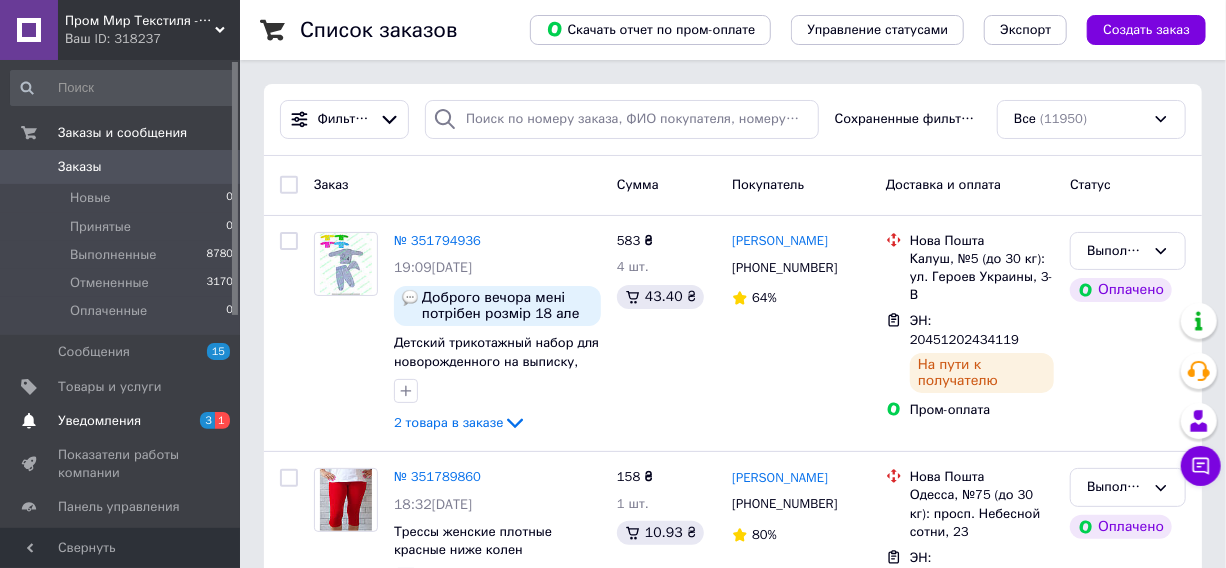 click on "Уведомления" at bounding box center [99, 421] 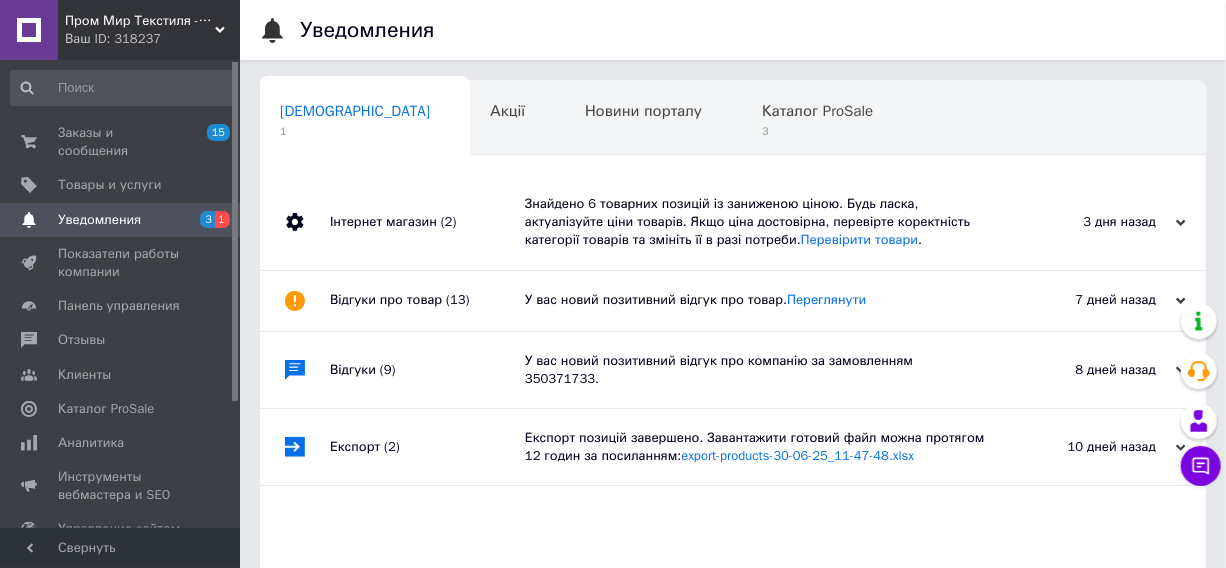 scroll, scrollTop: 0, scrollLeft: 4, axis: horizontal 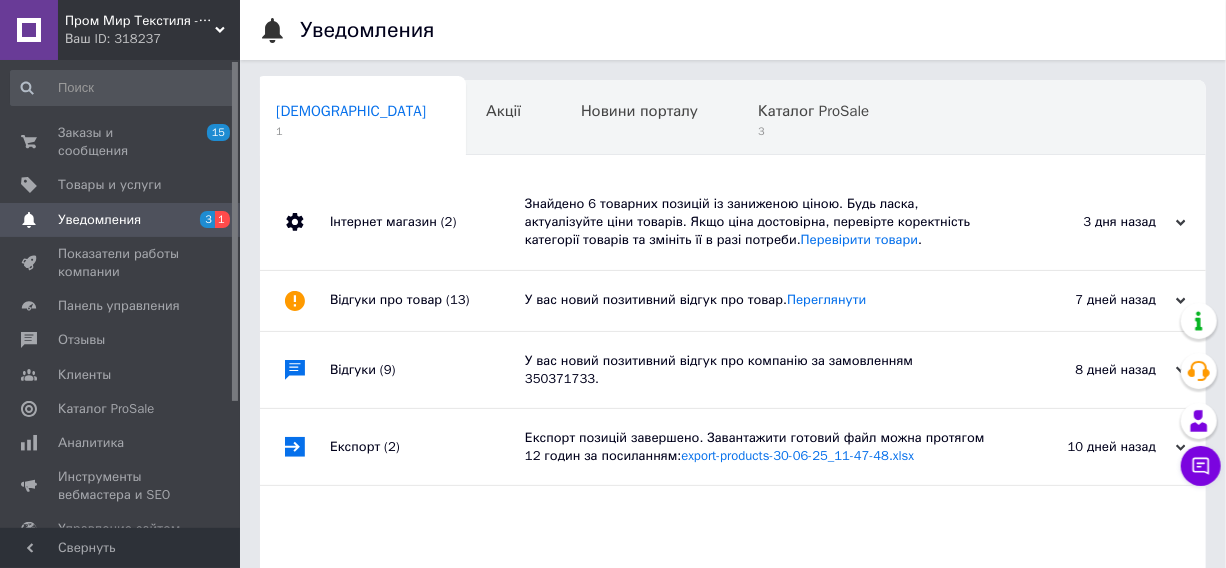 click on "Знайдено 6 товарних позицій із заниженою ціною. Будь ласка, актуалізуйте ціни товарів. Якщо ціна достовірна, перевірте коректність категорії товарів та змініть її в разі потреби.  Перевірити товари ." at bounding box center (755, 222) 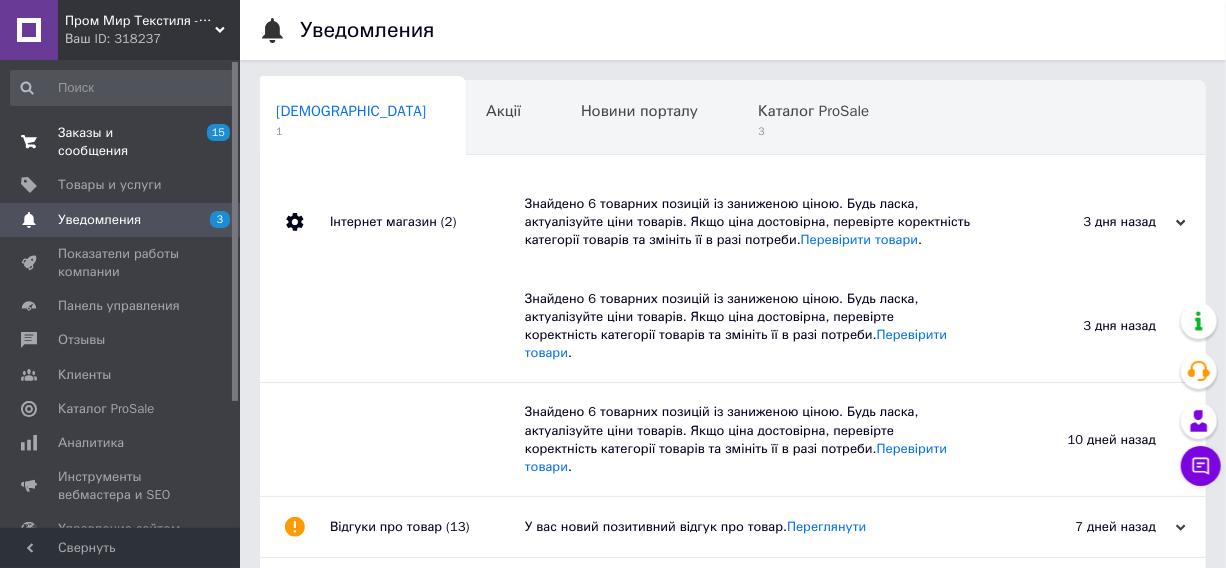 click on "Заказы и сообщения" at bounding box center [121, 142] 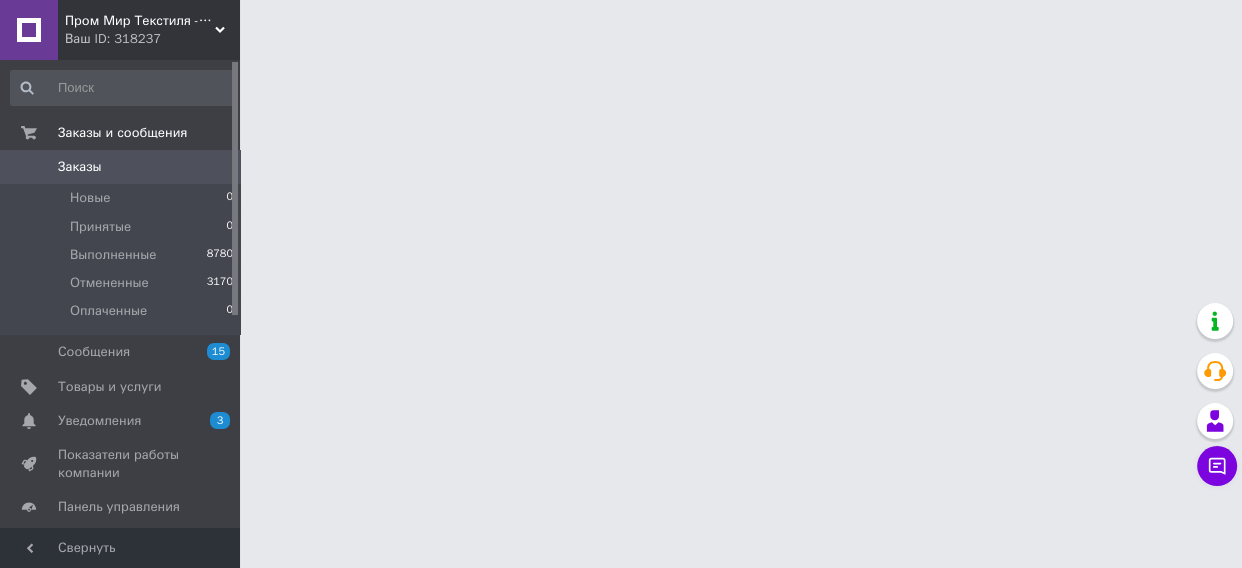 click on "Пром Мир Текстиля - детская одежда в интернет-магазине от трикотажной фабрики. Оптом, Украина" at bounding box center (140, 21) 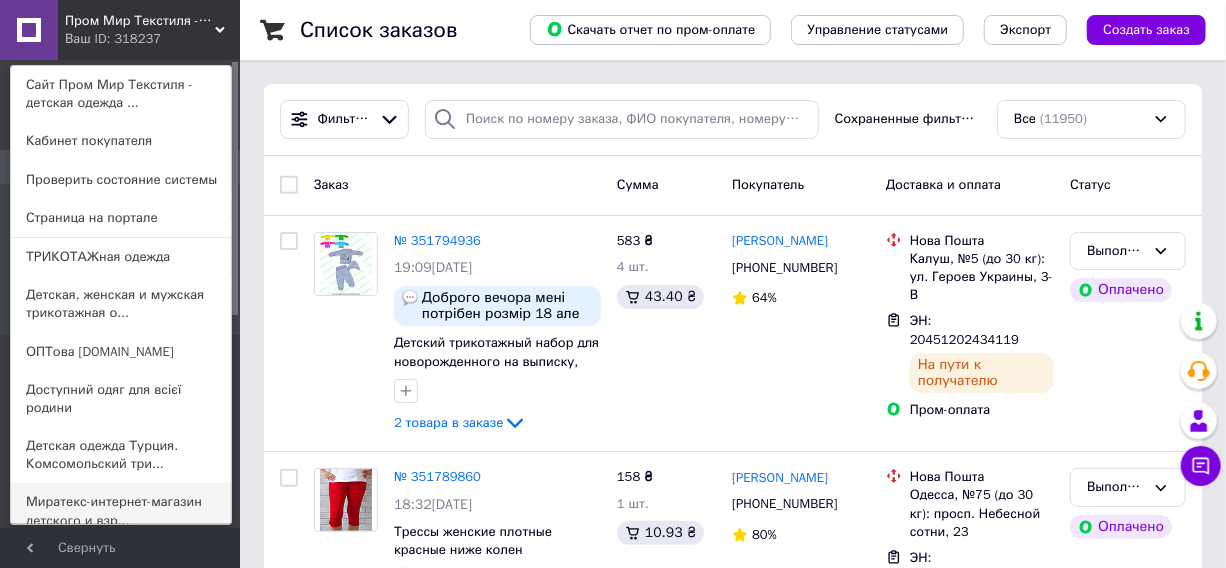 click on "Миратекс-интернет-магазин детского и взр..." at bounding box center [121, 511] 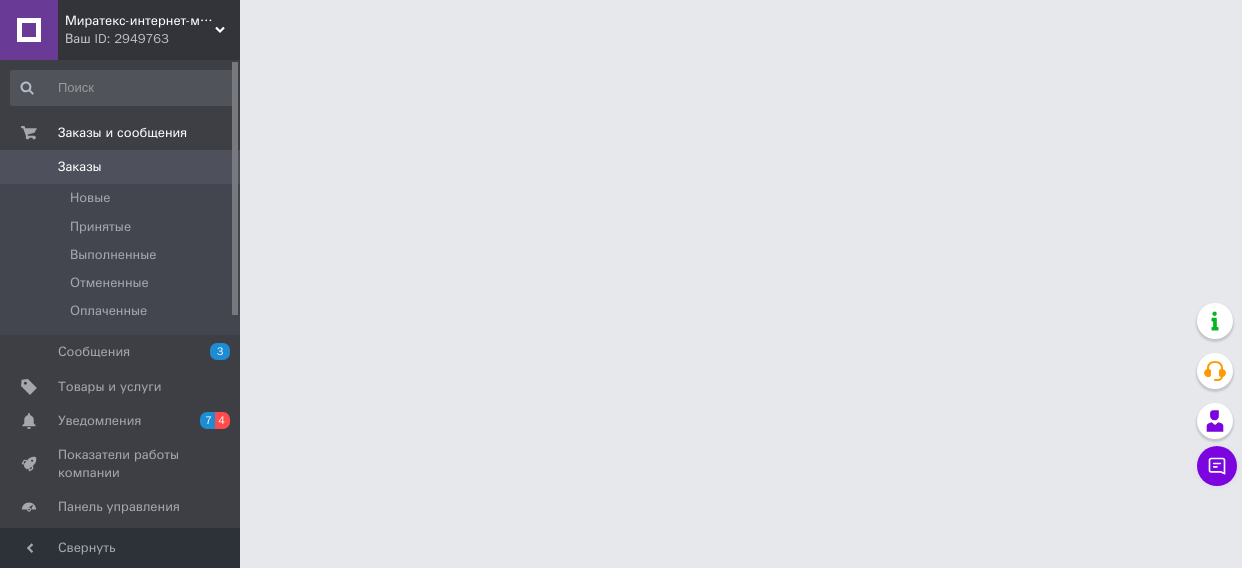 scroll, scrollTop: 0, scrollLeft: 0, axis: both 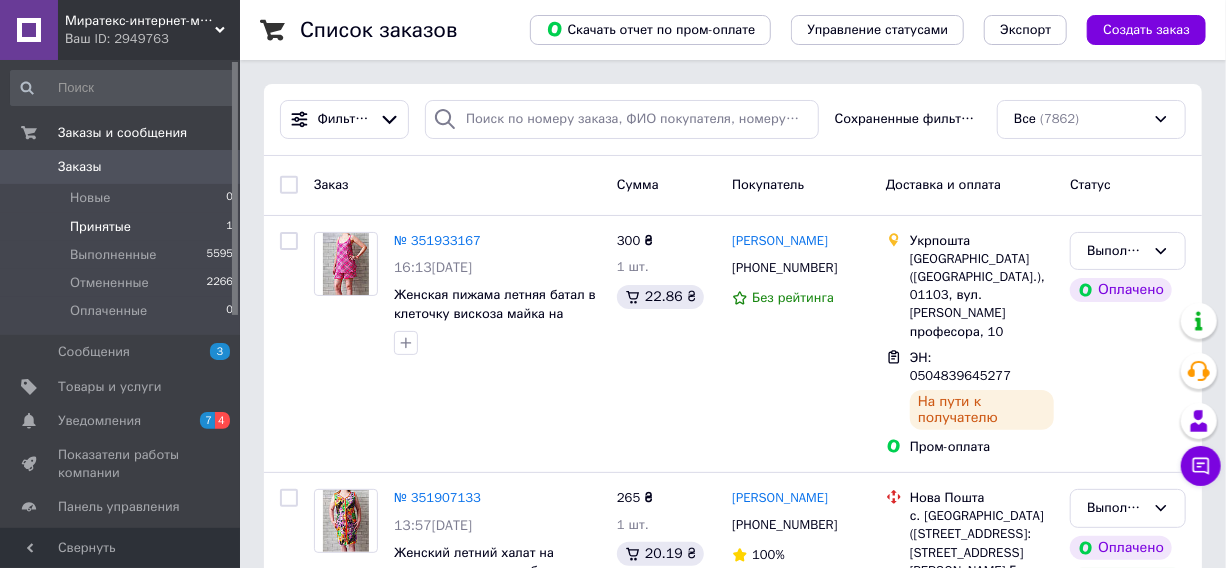 click on "Принятые 1" at bounding box center [122, 227] 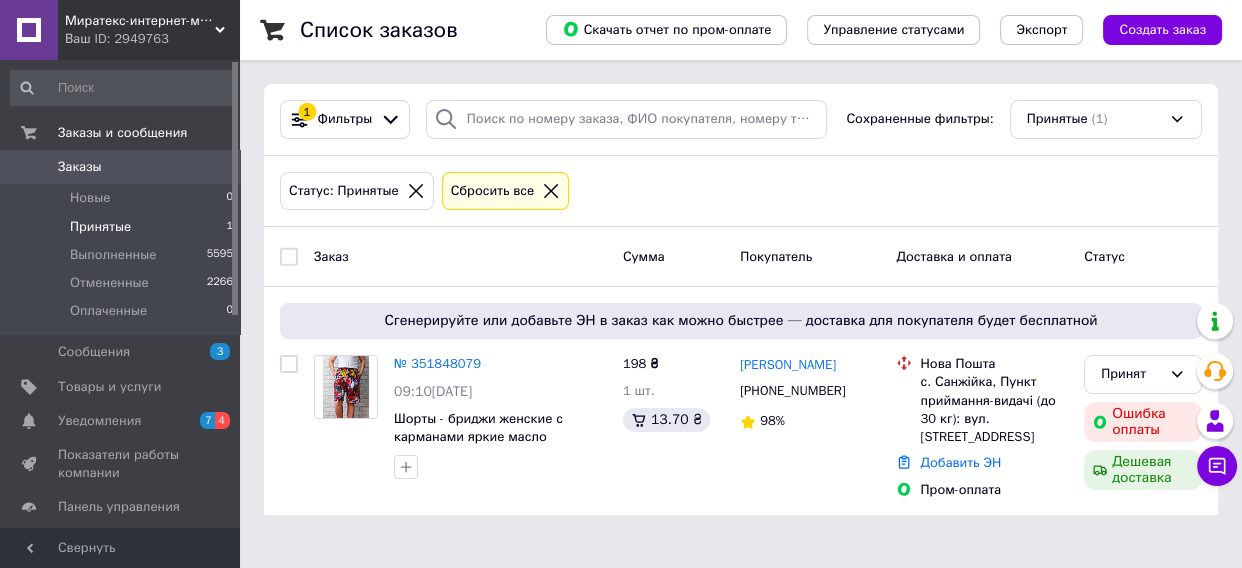 click on "Миратекс-интернет-магазин детского и взрослого трикотажа от производителя.В наличии одежда из Турции" at bounding box center [140, 21] 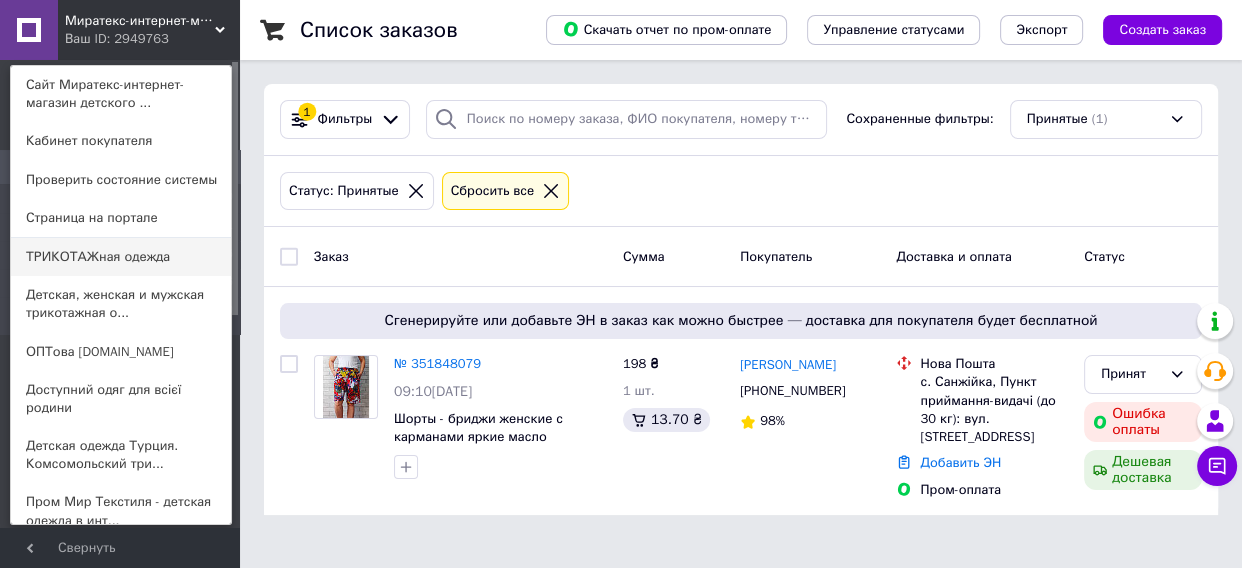 click on "ТРИКОТАЖная одежда" at bounding box center [121, 257] 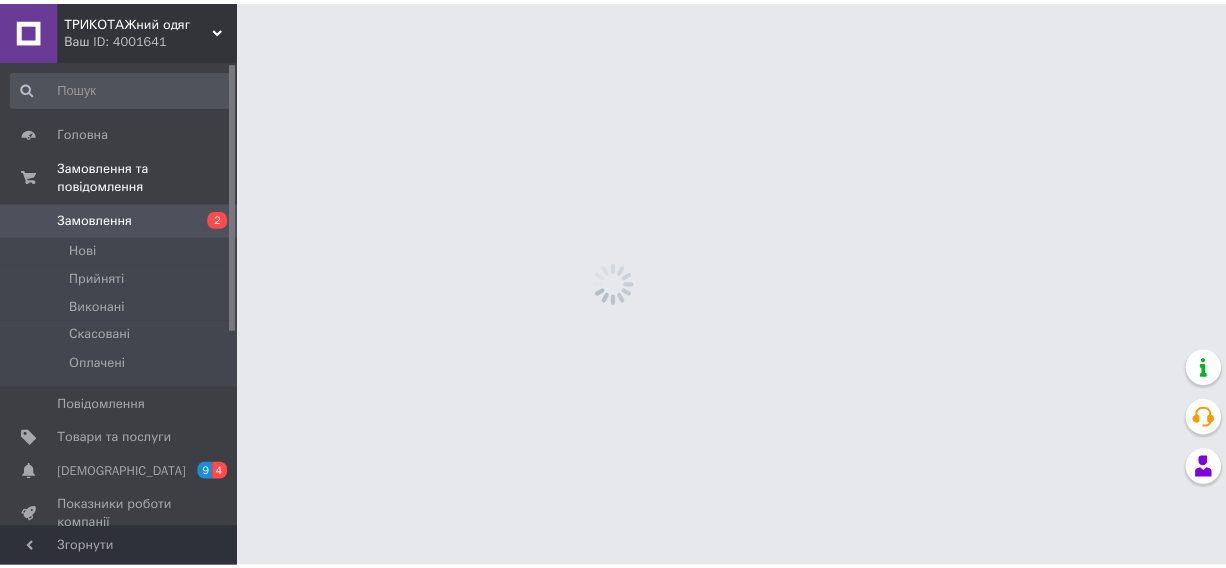 scroll, scrollTop: 0, scrollLeft: 0, axis: both 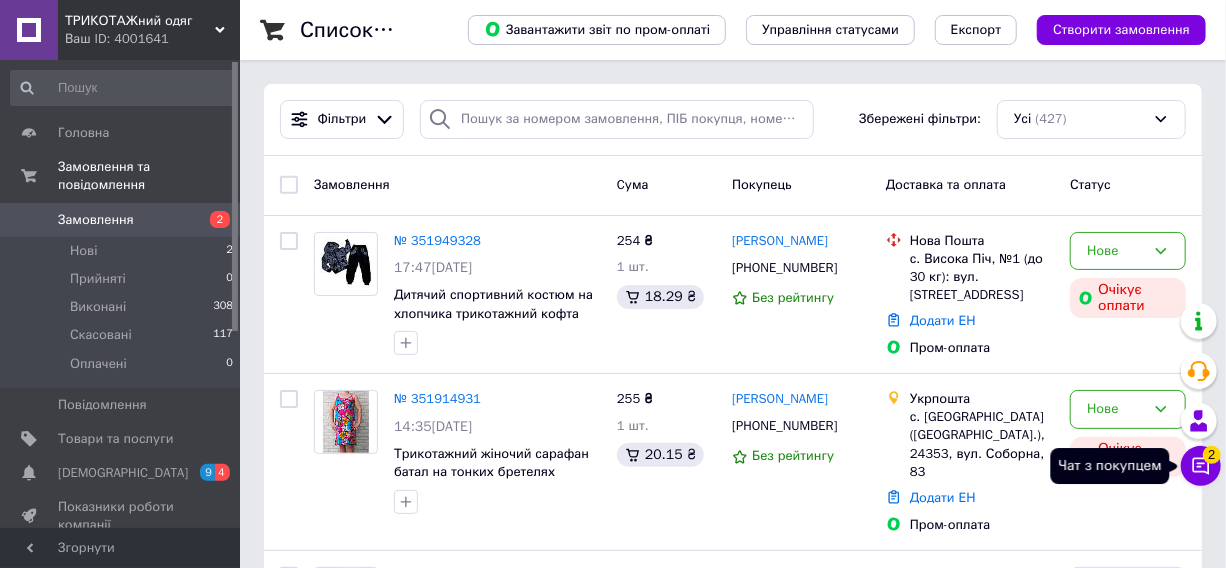 click on "Чат з покупцем 2" at bounding box center (1201, 466) 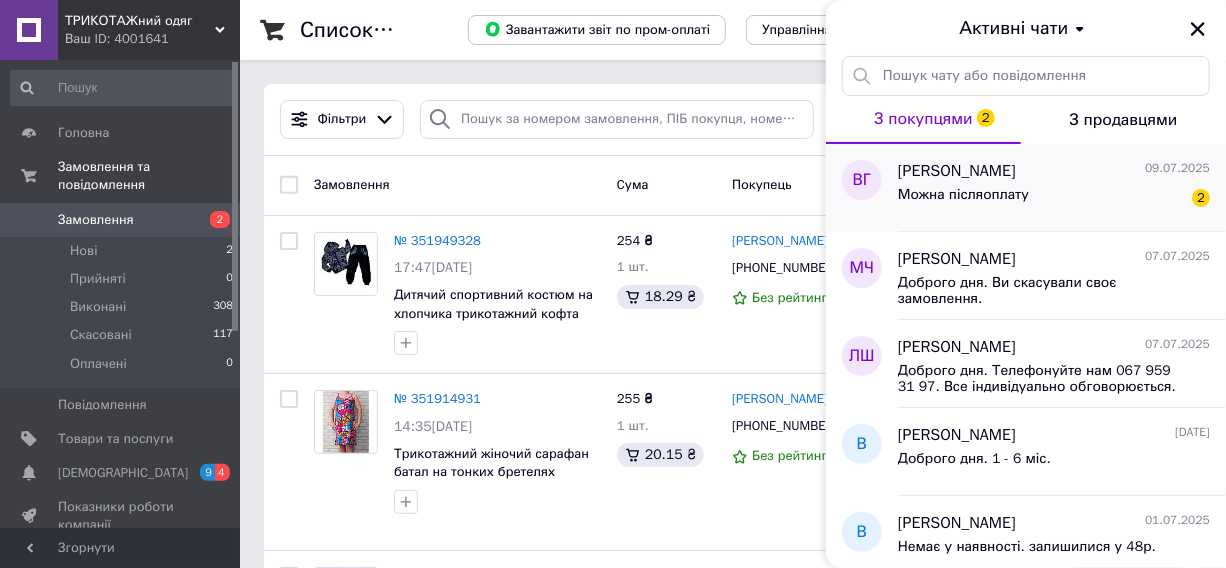 click on "Можна післяоплату" at bounding box center [963, 201] 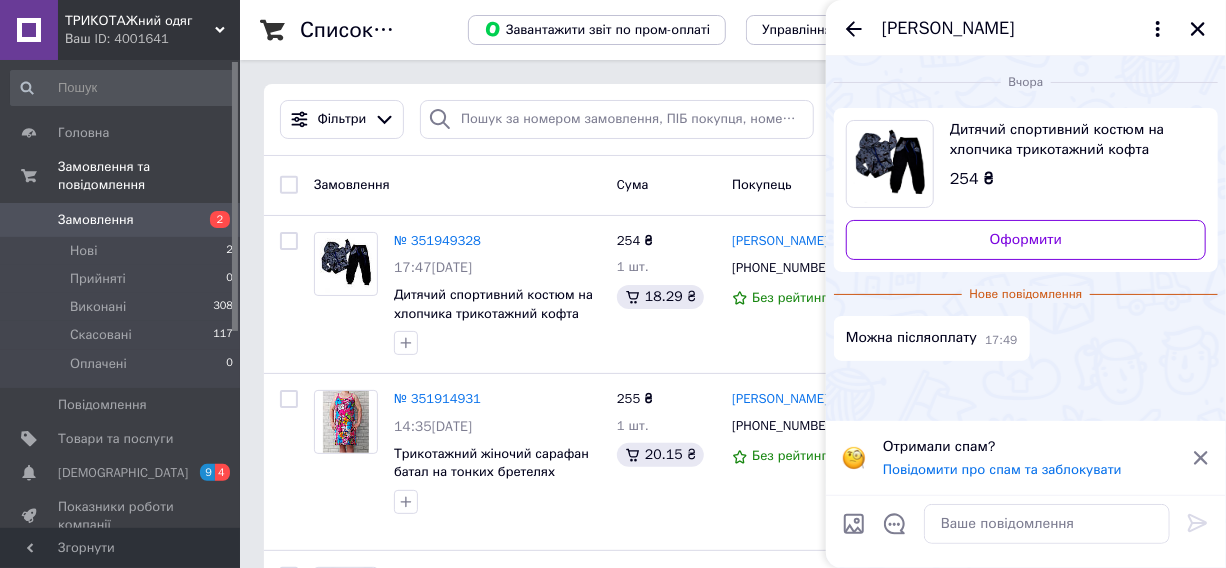 click at bounding box center (895, 527) 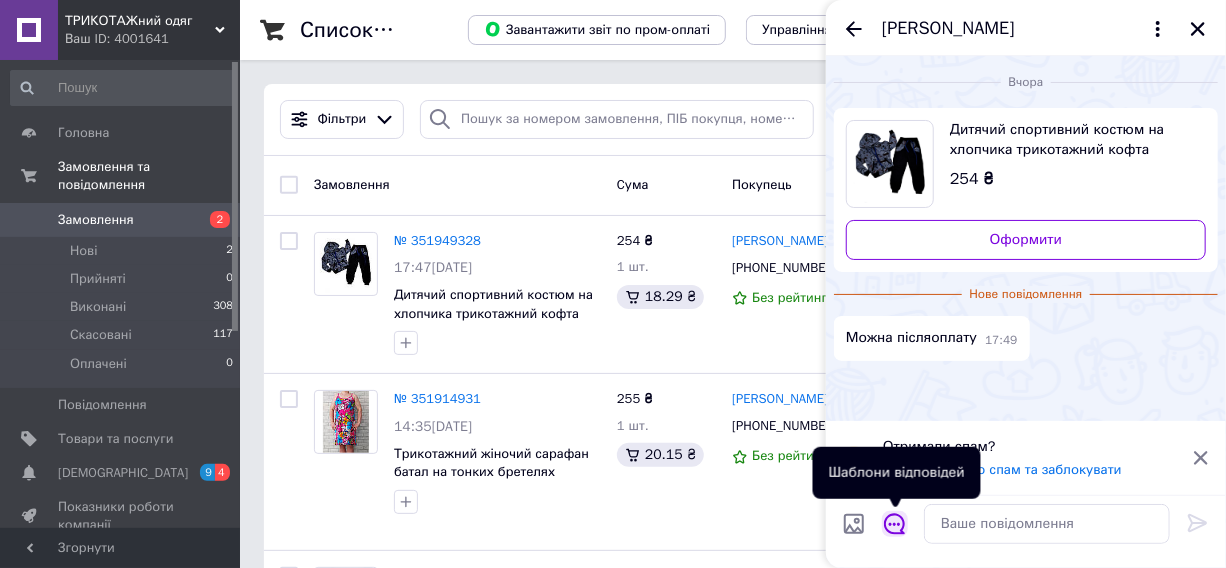 click 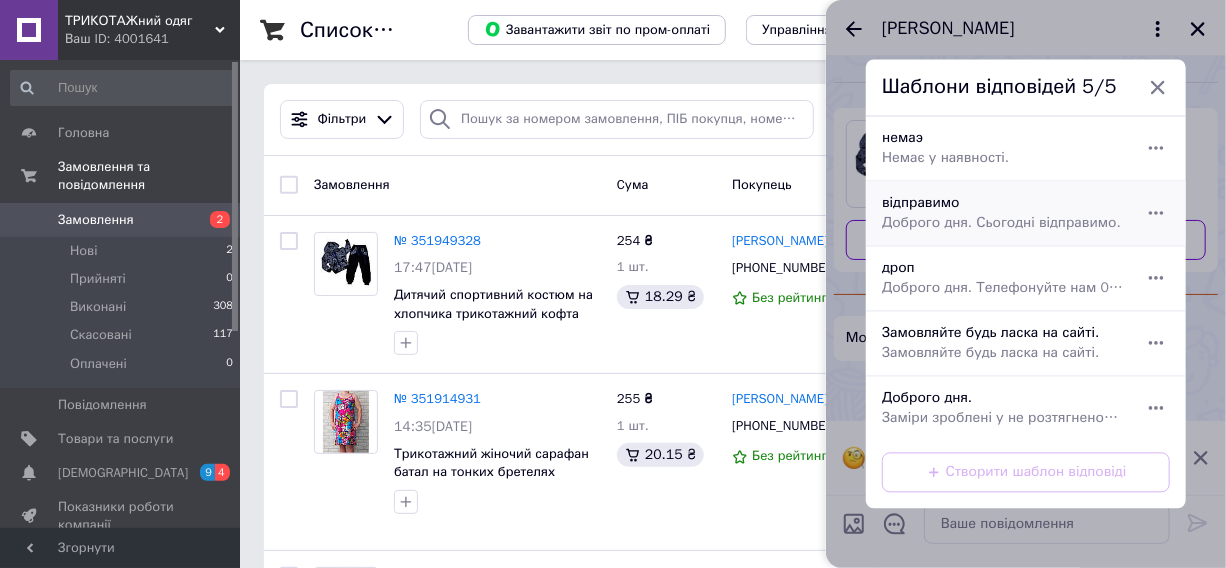 click on "Доброго дня. Сьогодні відправимо." at bounding box center [1004, 224] 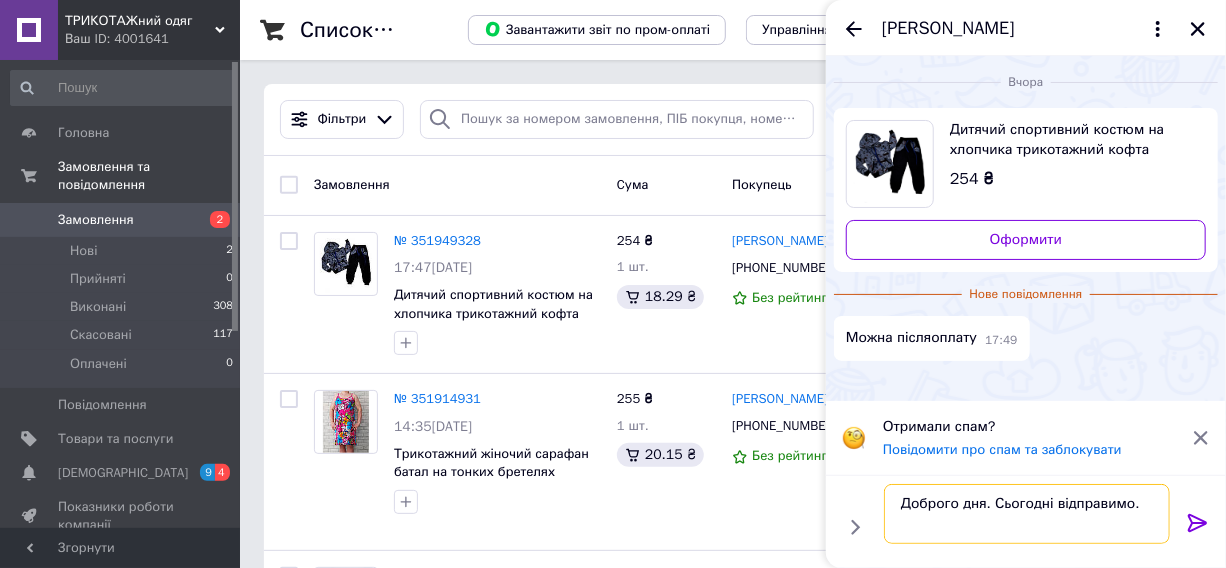 drag, startPoint x: 989, startPoint y: 505, endPoint x: 1133, endPoint y: 499, distance: 144.12494 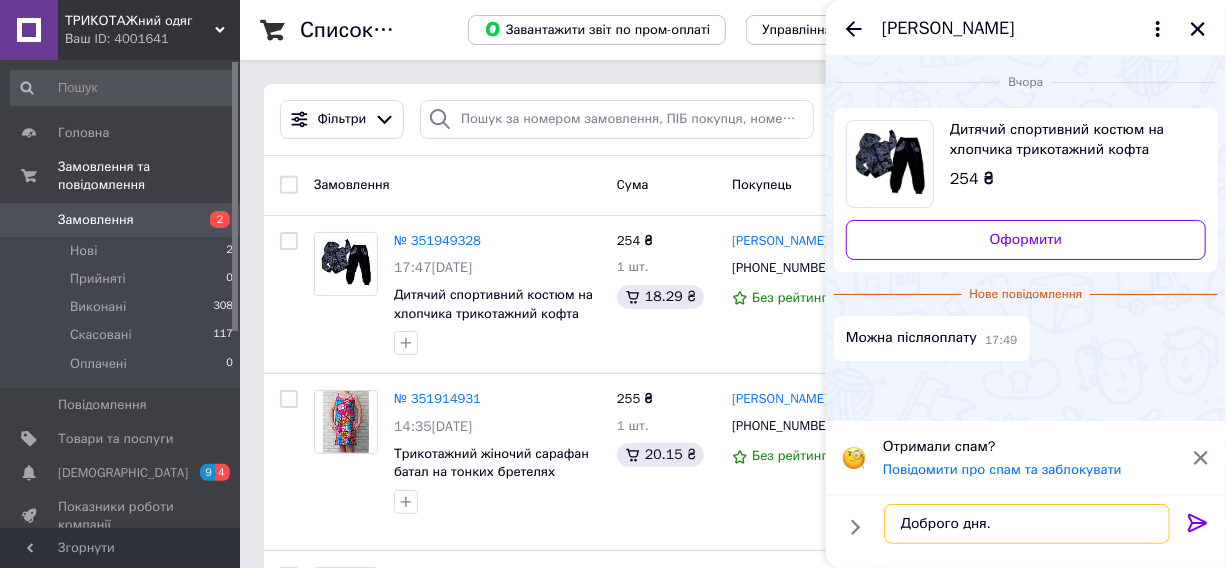 type on "Доброго дня." 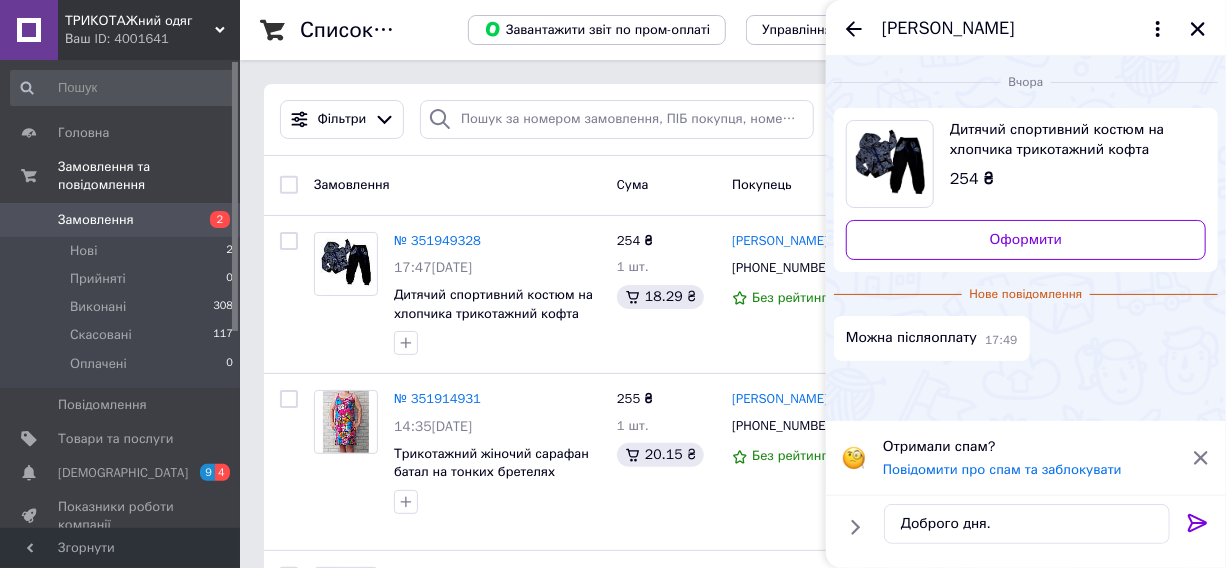 click 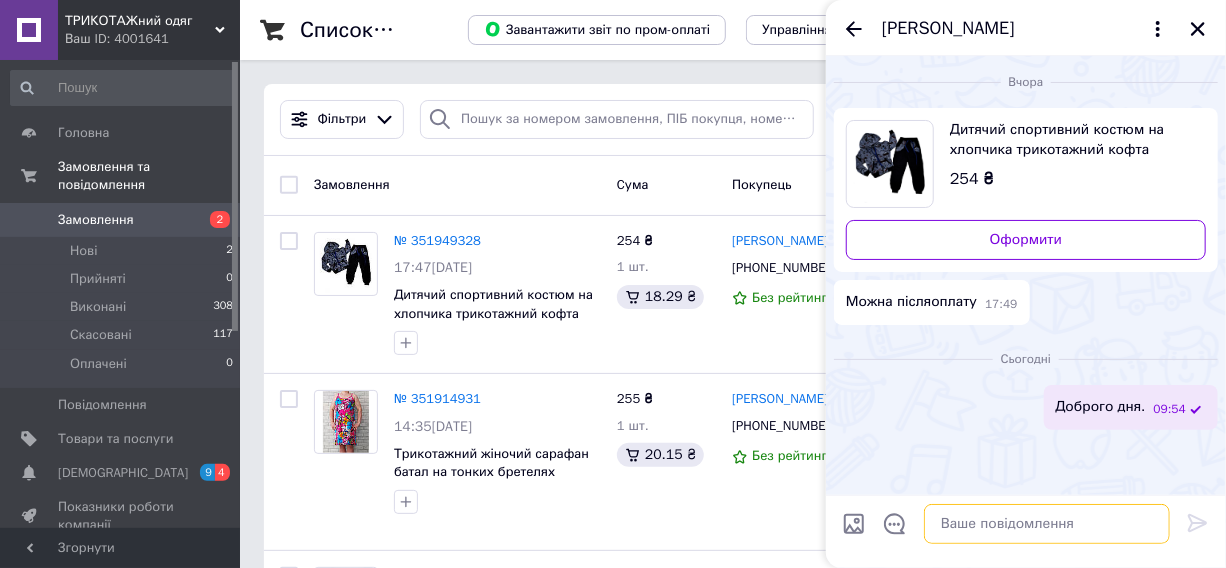 paste on "Доставка здійснюється тільки по передоплаті.
Способи доставки
•	Нова ПоштаВідправка наложеним платежем можлива по передоплаті 150 грн Відправка новою поштою здійснюється з понеділка по п'ятницю о 14.00.
•	УкрпоштаВідправка укр.пошти здійснюється з понеділка по п'ятницю о 14:00!Накладеним платежем з Укр.поштою не працюємо!
Способи оплати
•	Пром-оплатаВідправка посилок через пром оплату, здійснюється тільки новою поштою!
•	Безготівковий розрахунок (повна оплата на картку Приват Банку)Оплата проводиться при 100% внесенні коштів на картку Приват банку + комісія 0,5%
•	Післяплата "Нова пошта" по передоплаті 150 грнПрацюємо по передоплаті 150 грн
..." 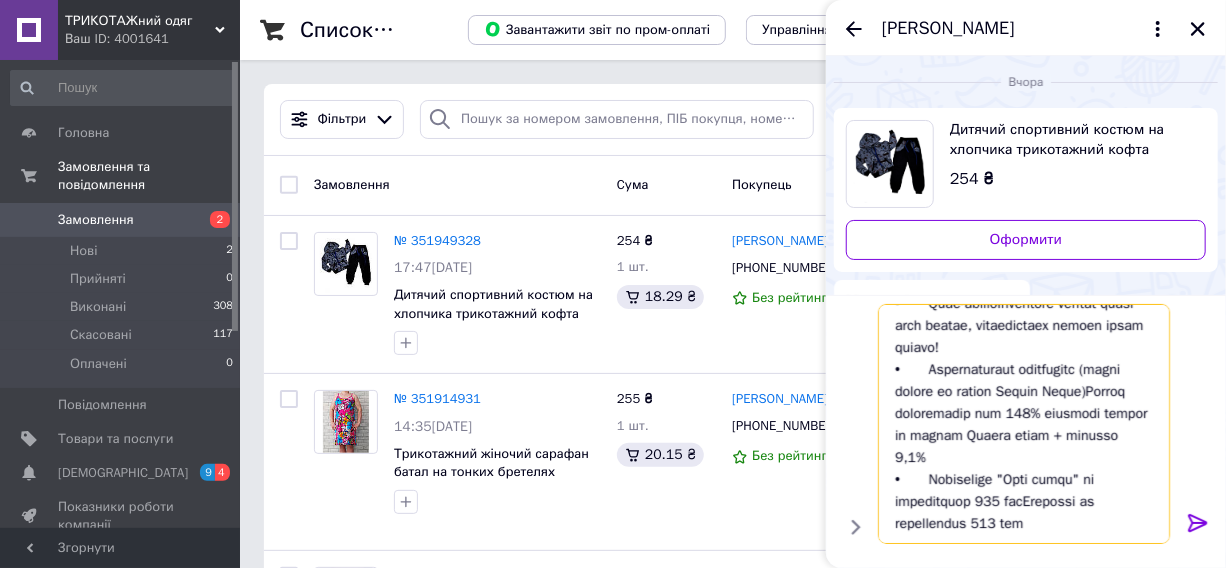 scroll, scrollTop: 350, scrollLeft: 0, axis: vertical 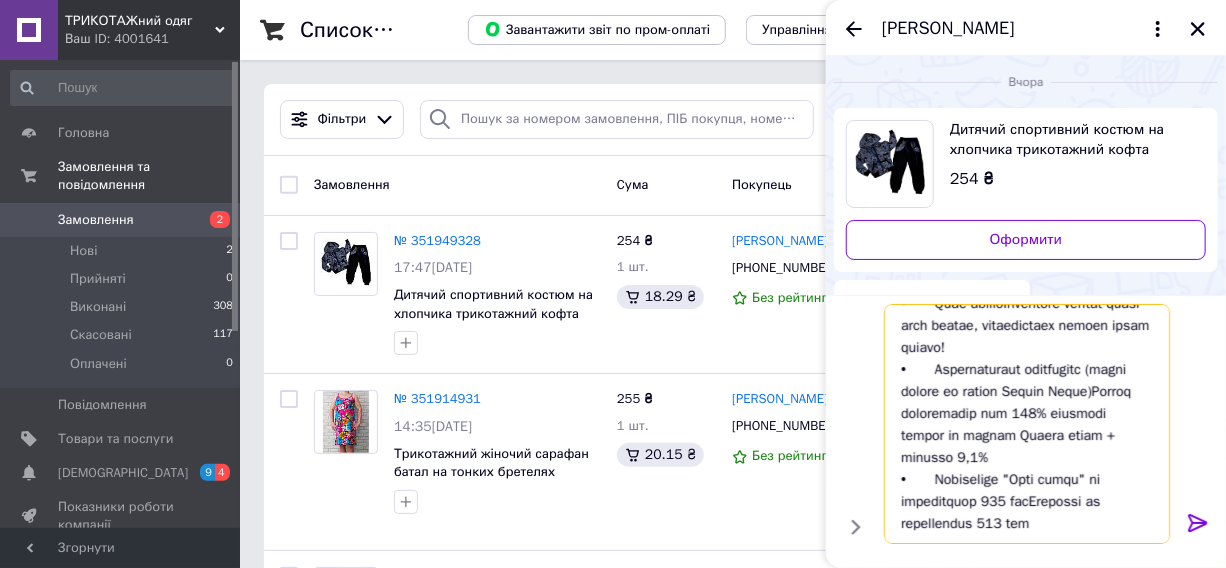 type on "Доставка здійснюється тільки по передоплаті.
Способи доставки
•	Нова ПоштаВідправка наложеним платежем можлива по передоплаті 150 грн Відправка новою поштою здійснюється з понеділка по п'ятницю о 14.00.
•	УкрпоштаВідправка укр.пошти здійснюється з понеділка по п'ятницю о 14:00!Накладеним платежем з Укр.поштою не працюємо!
Способи оплати
•	Пром-оплатаВідправка посилок через пром оплату, здійснюється тільки новою поштою!
•	Безготівковий розрахунок (повна оплата на картку Приват Банку)Оплата проводиться при 100% внесенні коштів на картку Приват банку + комісія 0,5%
•	Післяплата "Нова пошта" по передоплаті 150 грнПрацюємо по передоплаті 150 грн
..." 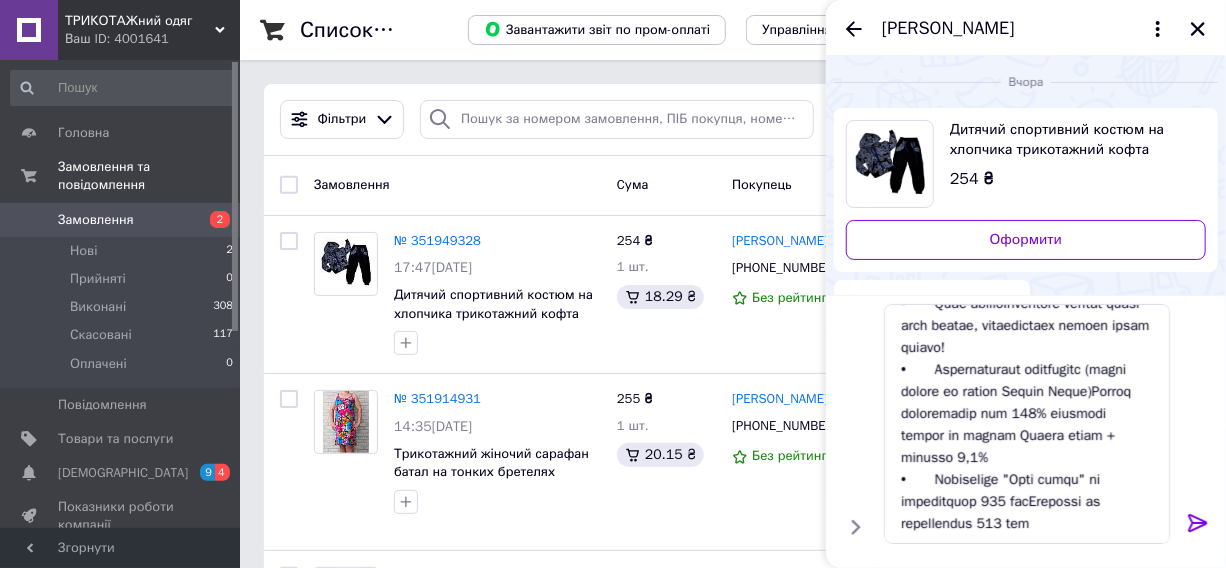 click 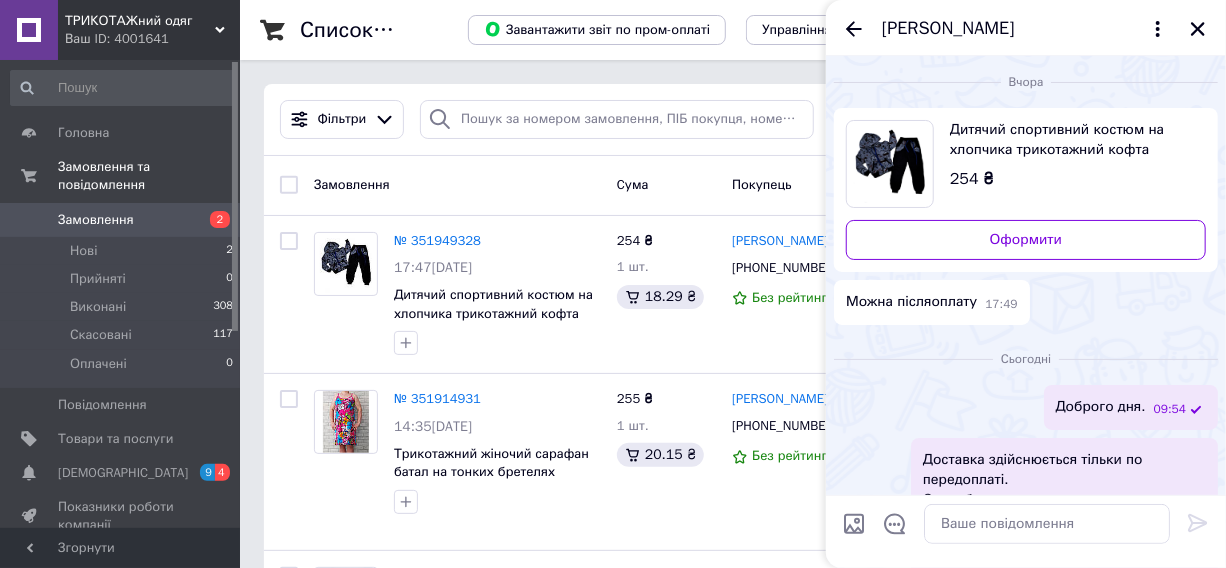 scroll, scrollTop: 0, scrollLeft: 0, axis: both 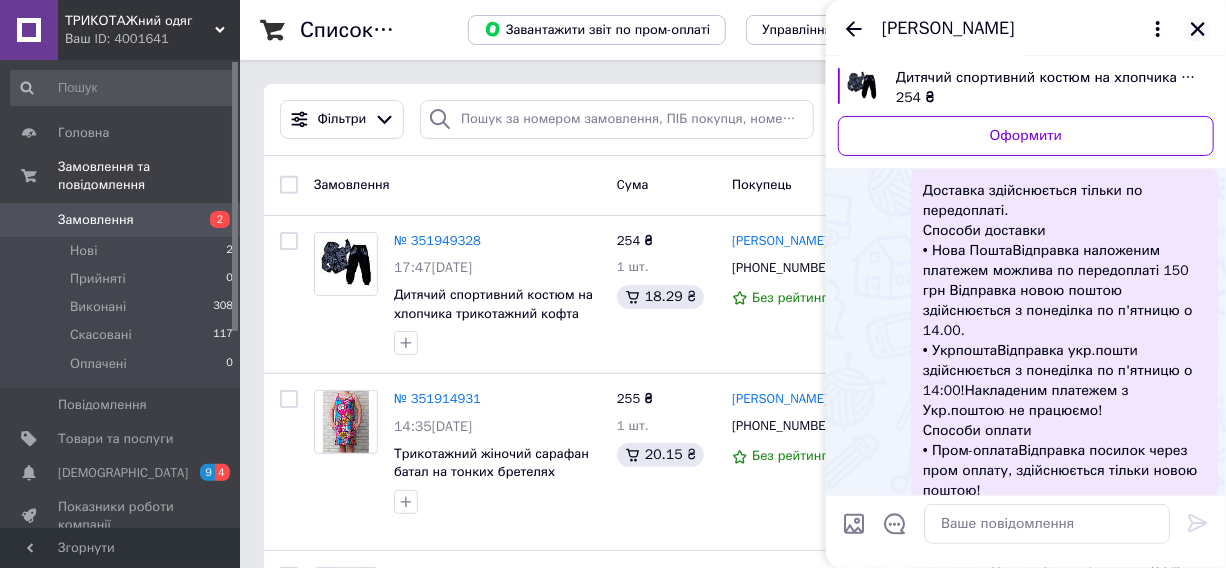 click 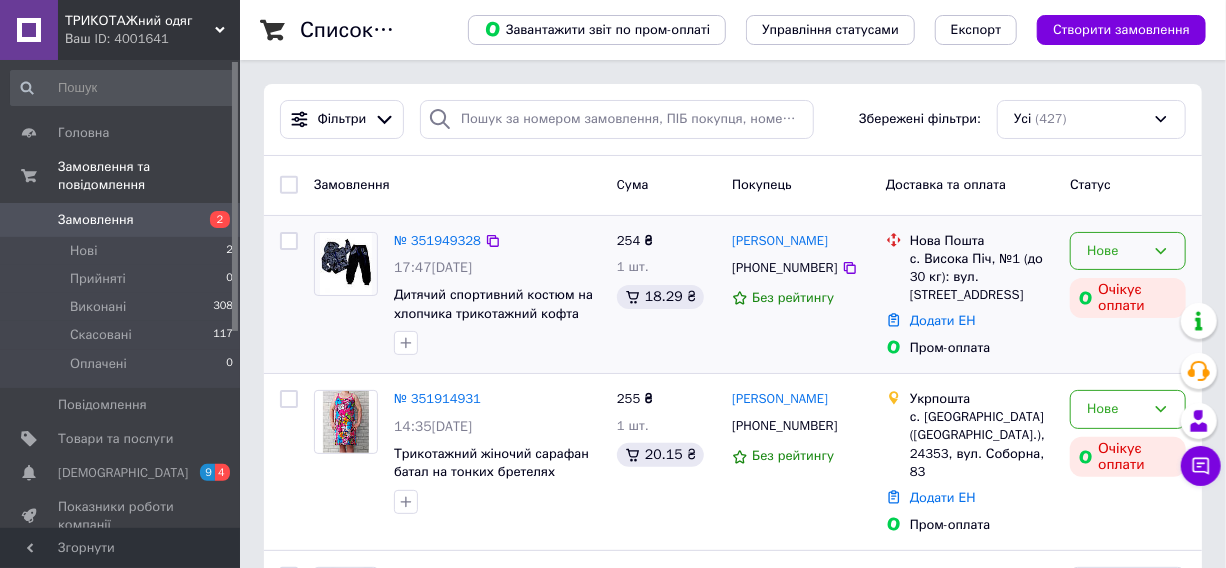 click on "Нове" at bounding box center (1116, 251) 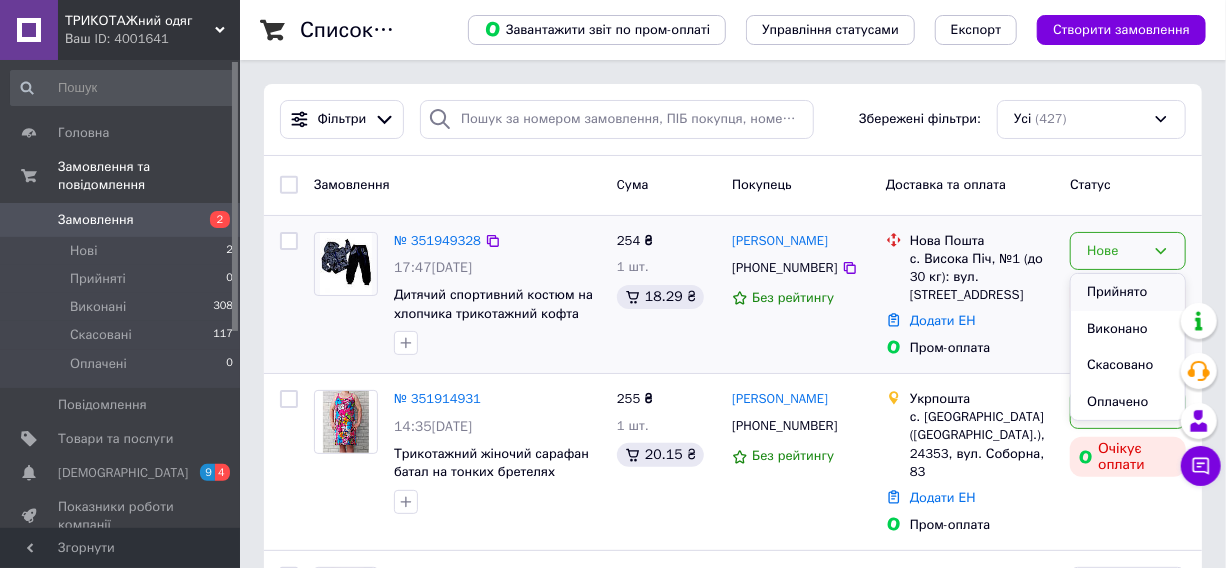 click on "Прийнято" at bounding box center (1128, 292) 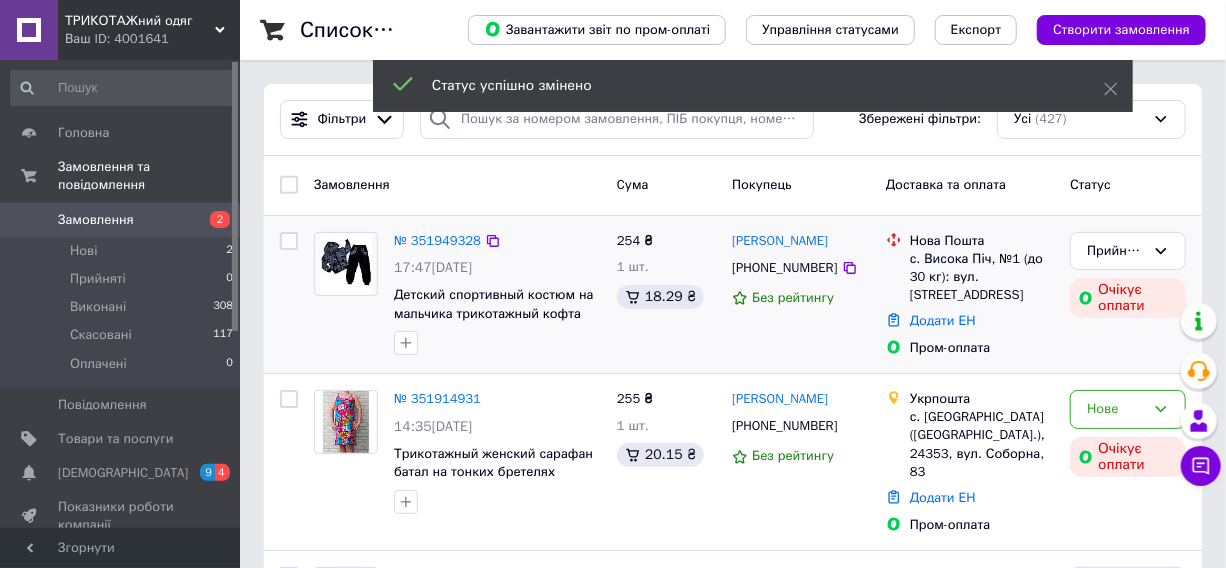 click on "№ 351949328" at bounding box center [437, 240] 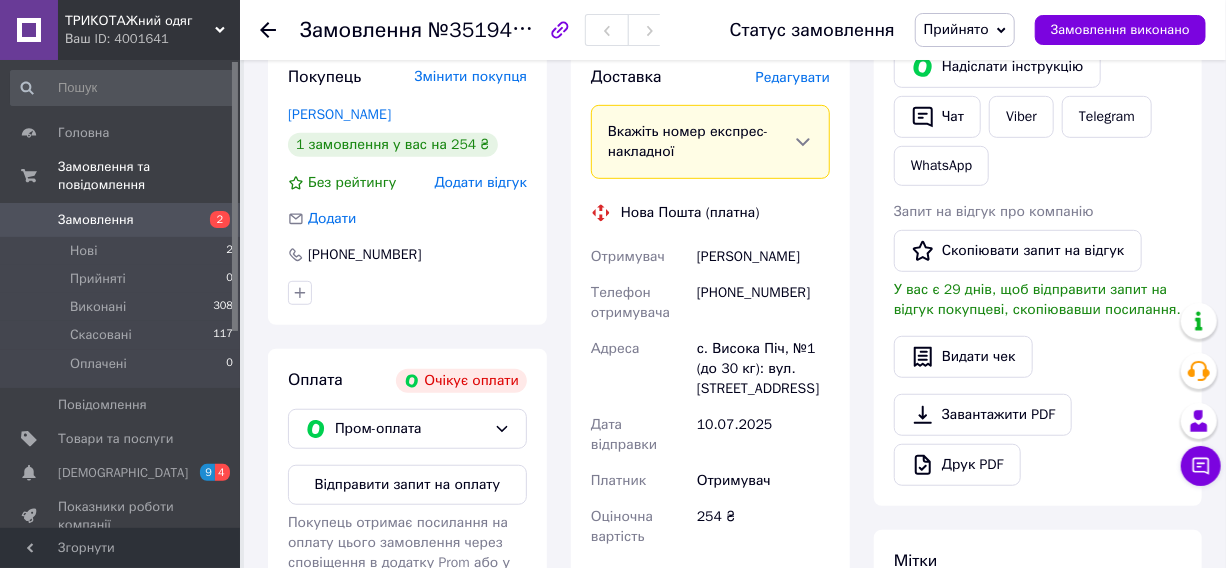 scroll, scrollTop: 454, scrollLeft: 0, axis: vertical 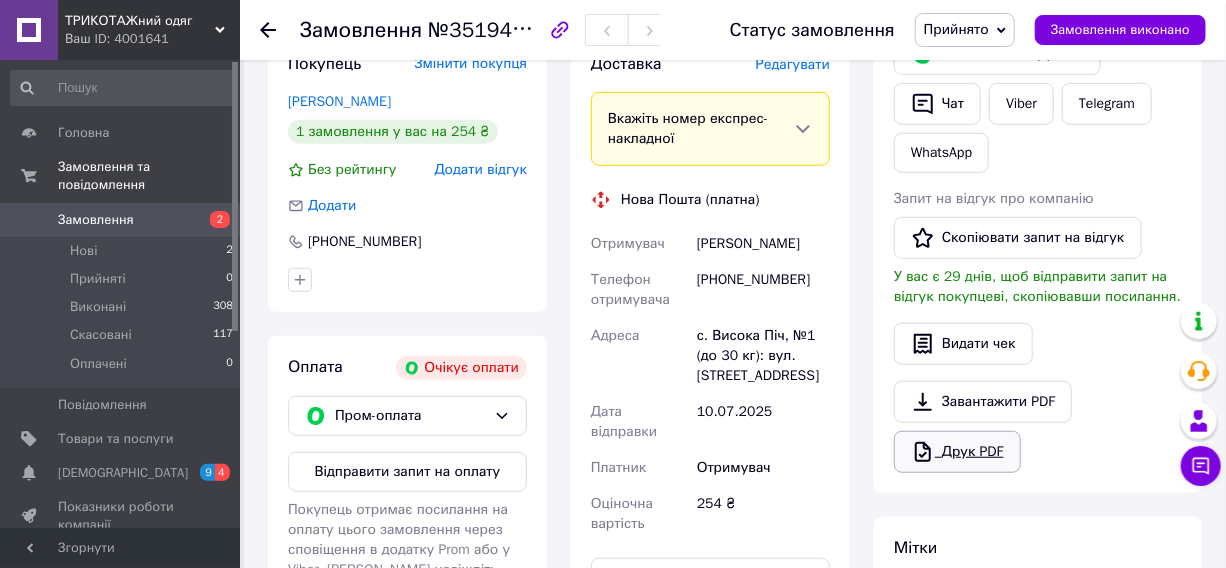 click on "Друк PDF" at bounding box center (957, 452) 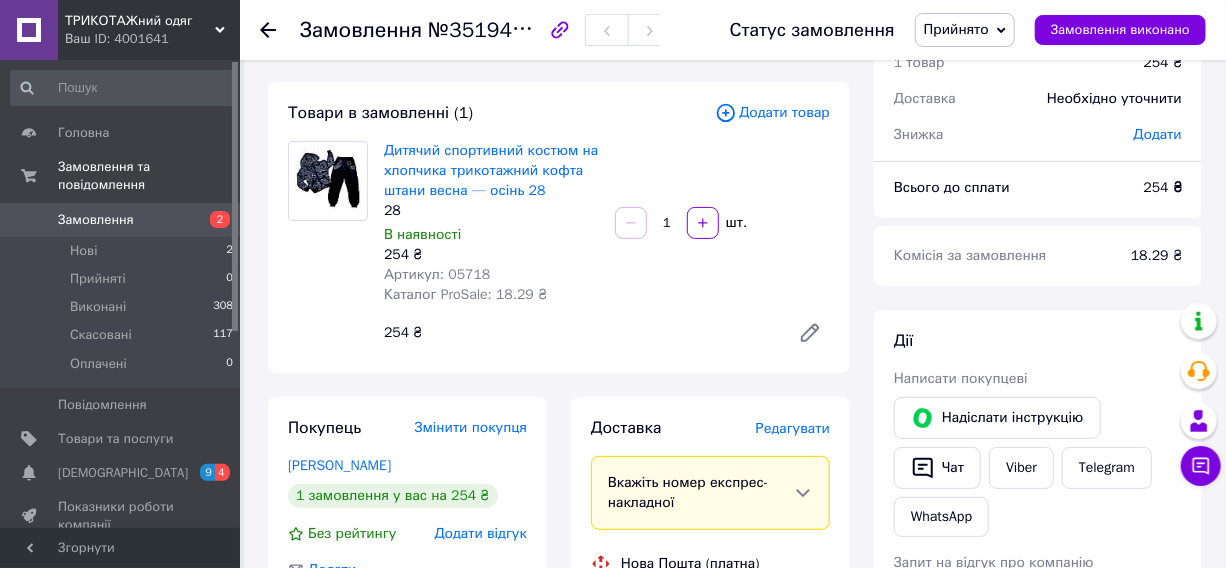 scroll, scrollTop: 0, scrollLeft: 0, axis: both 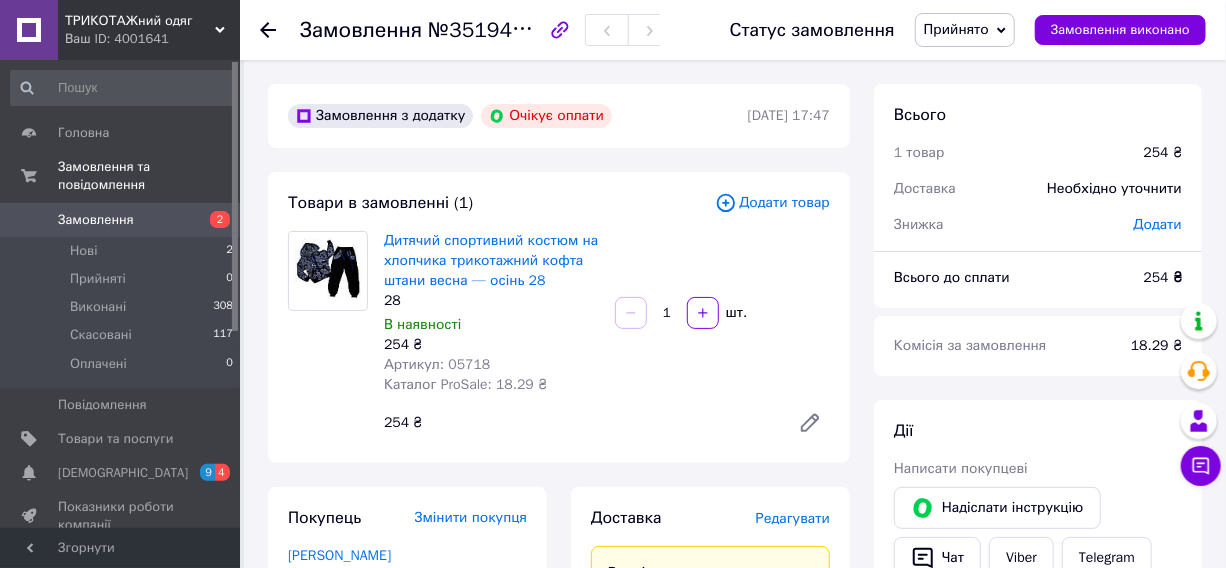 click 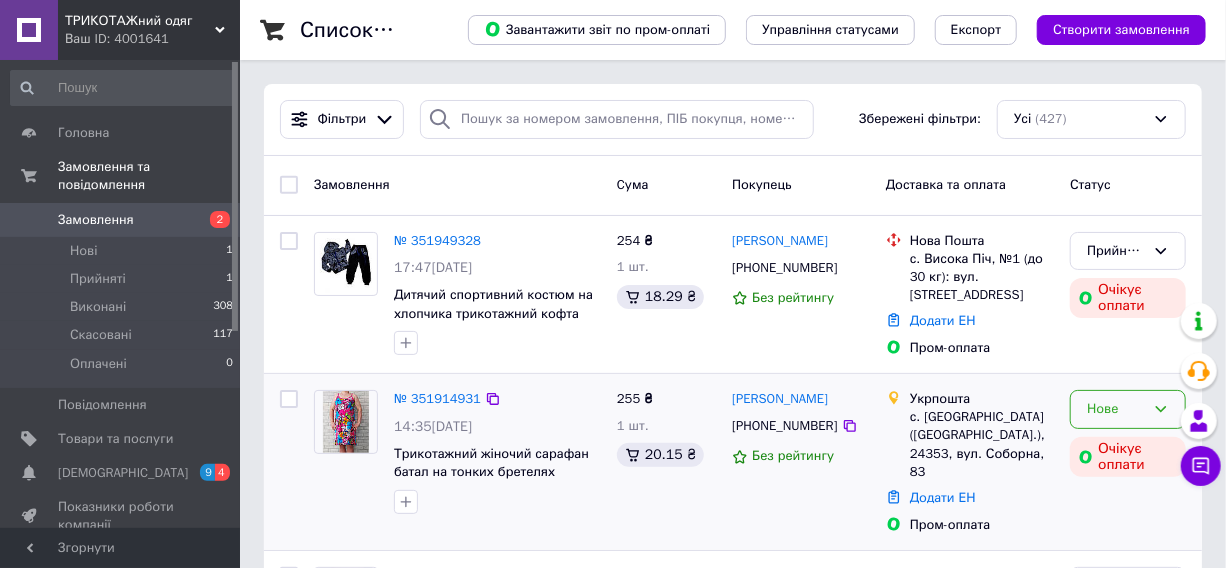 click on "Нове" at bounding box center [1116, 409] 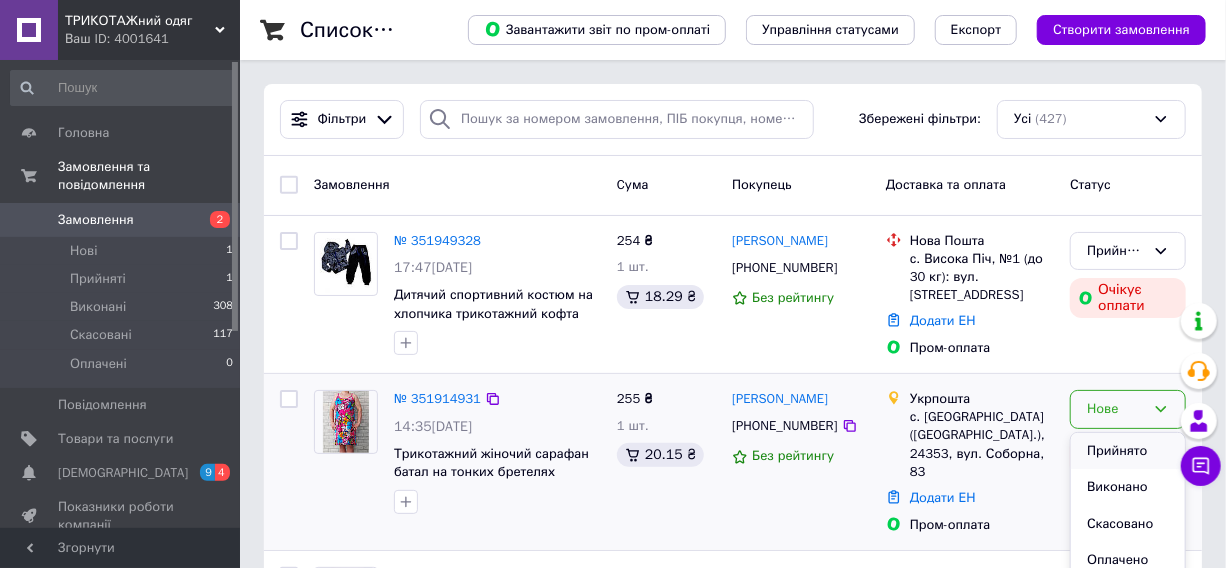 click on "Прийнято" at bounding box center (1128, 451) 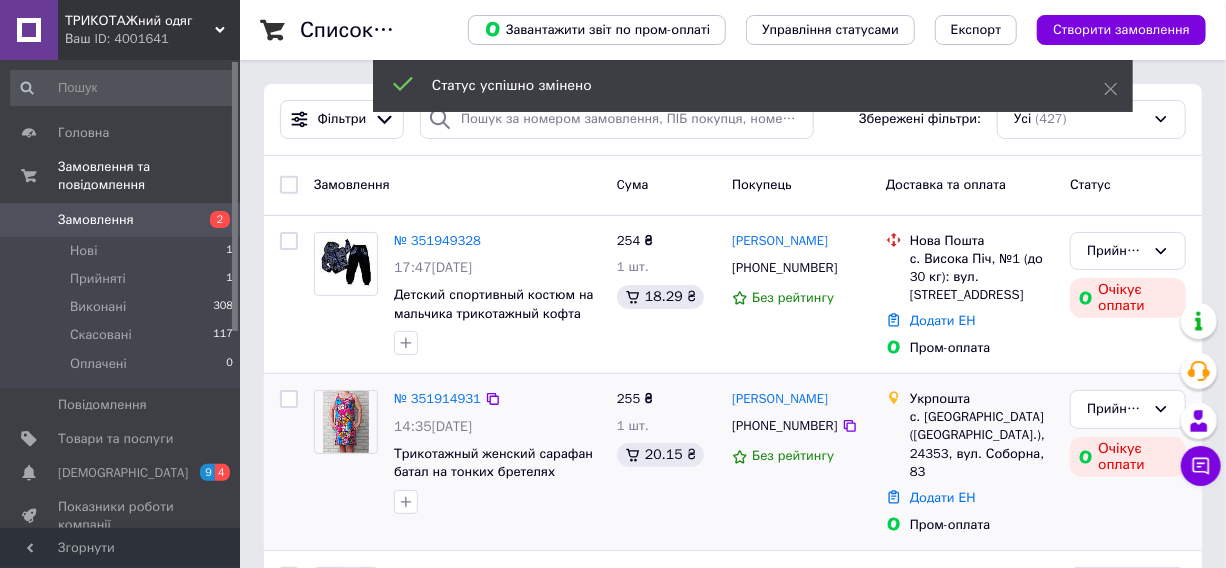 click on "№ 351914931" at bounding box center [437, 398] 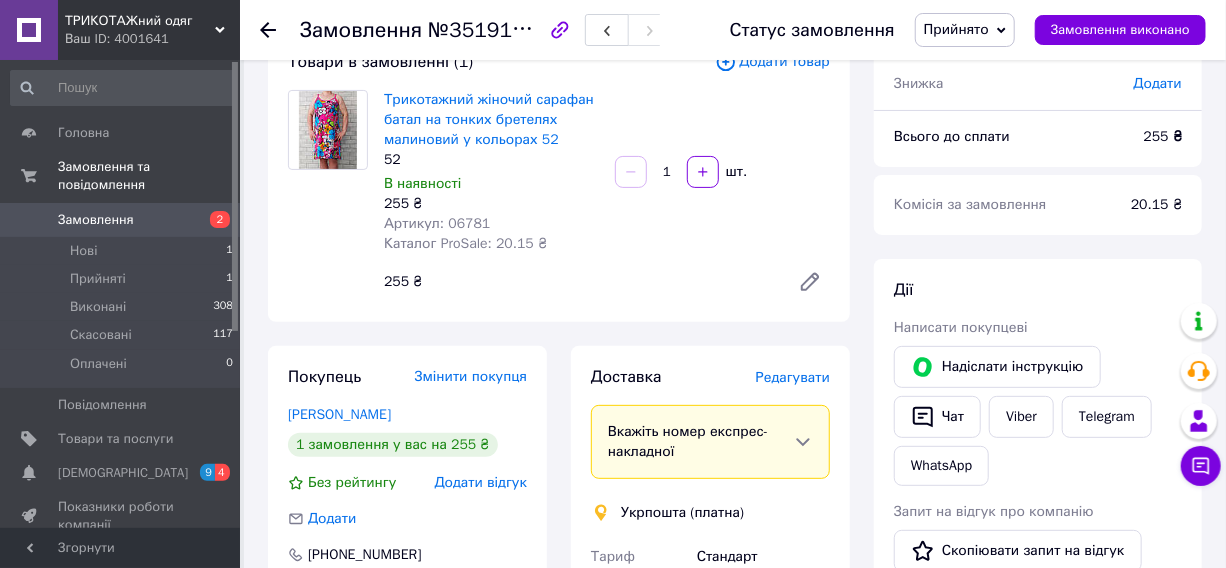 scroll, scrollTop: 363, scrollLeft: 0, axis: vertical 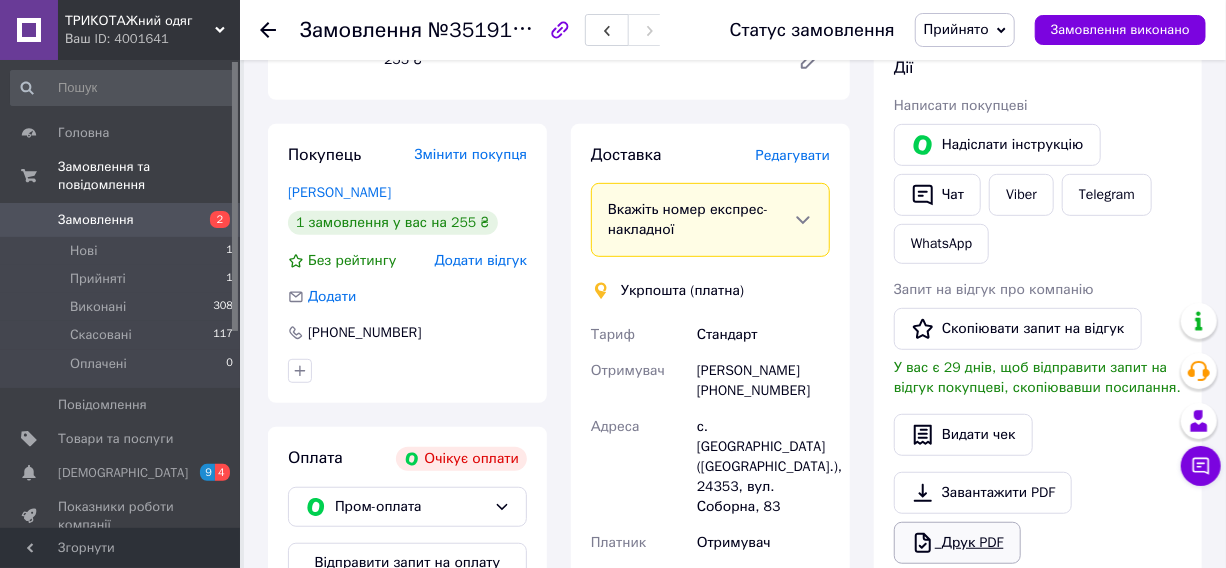 click on "Друк PDF" at bounding box center (957, 543) 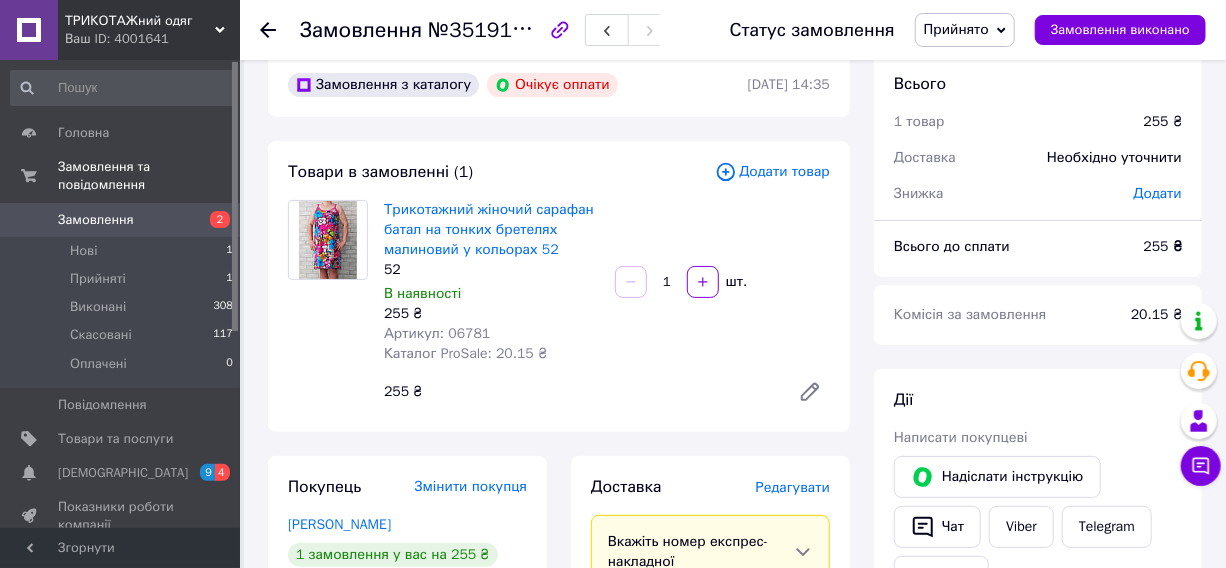 scroll, scrollTop: 0, scrollLeft: 0, axis: both 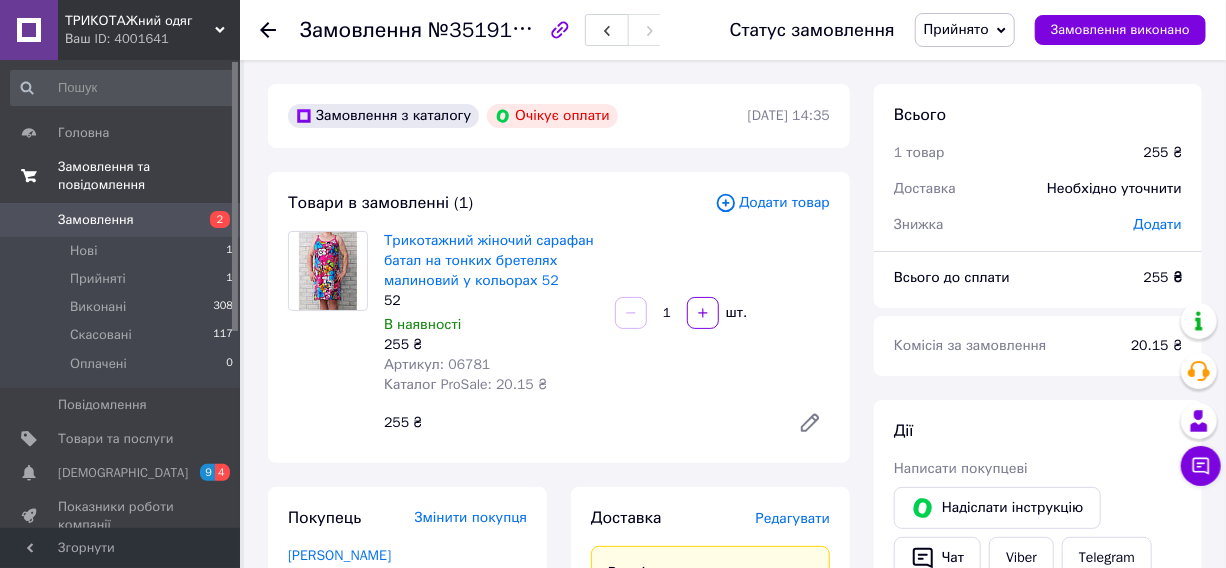 click on "Замовлення та повідомлення" at bounding box center [149, 176] 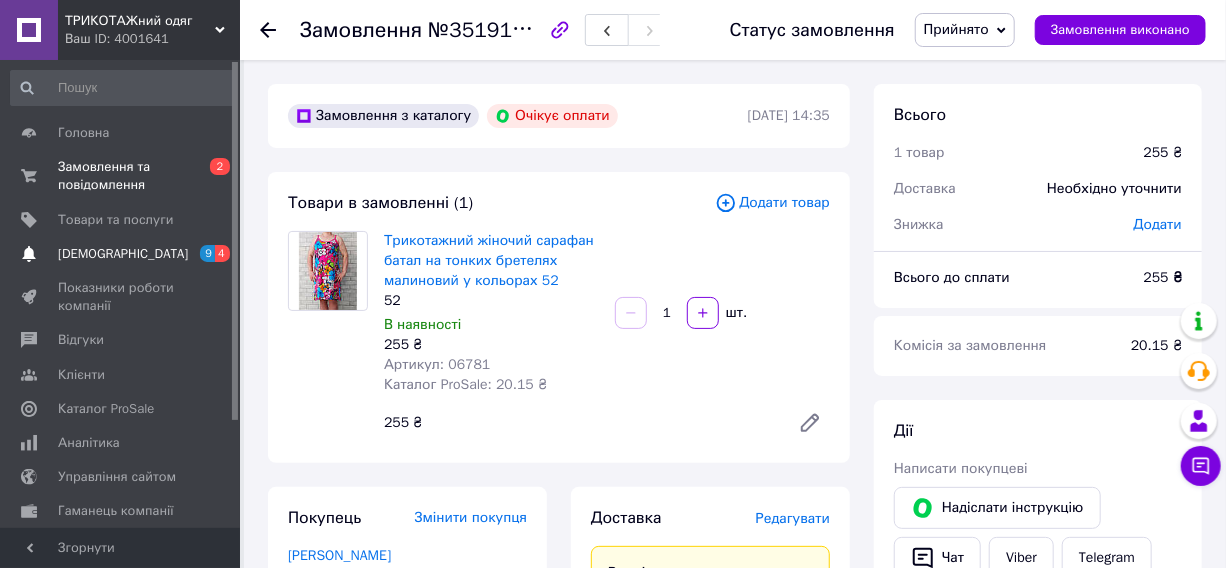 click on "[DEMOGRAPHIC_DATA]" at bounding box center (123, 254) 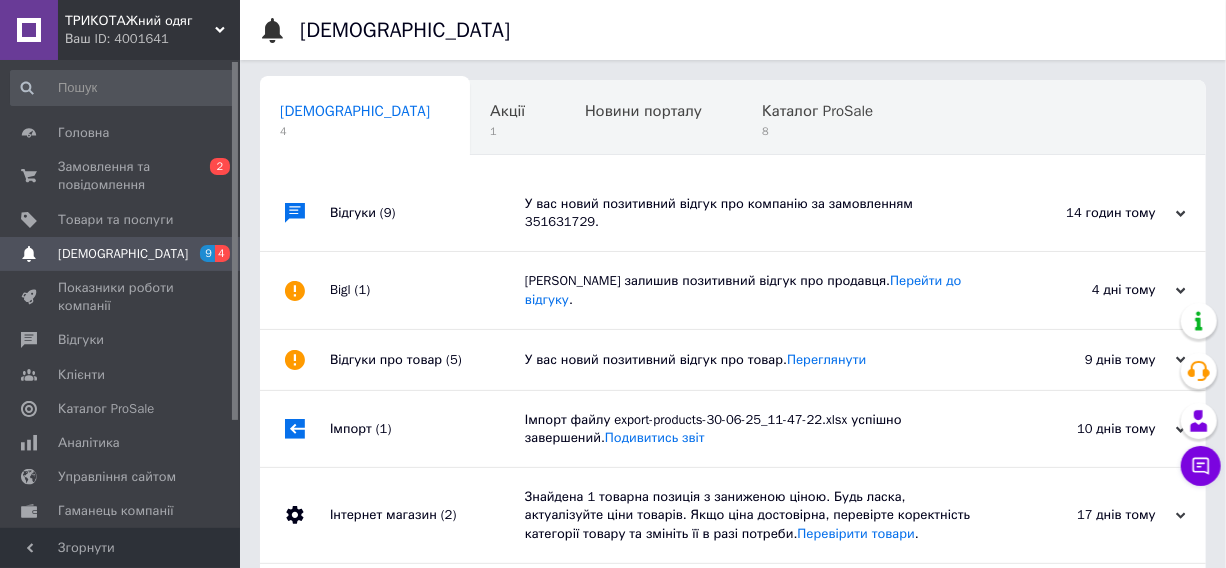 scroll, scrollTop: 0, scrollLeft: 4, axis: horizontal 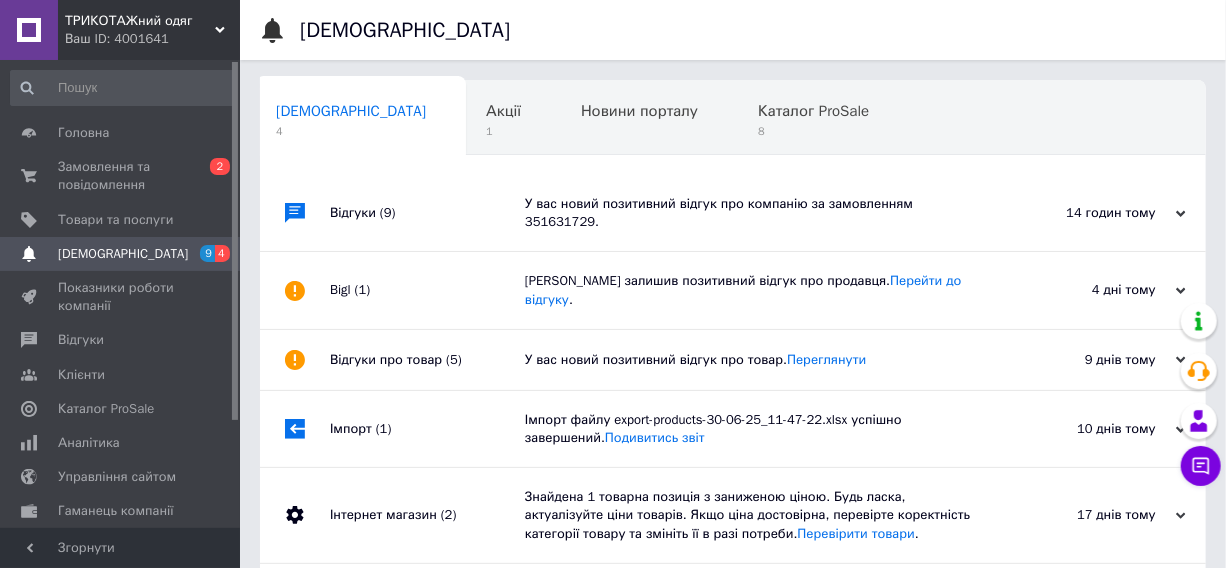 click on "У вас новий позитивний відгук про компанію за замовленням 351631729." at bounding box center (755, 213) 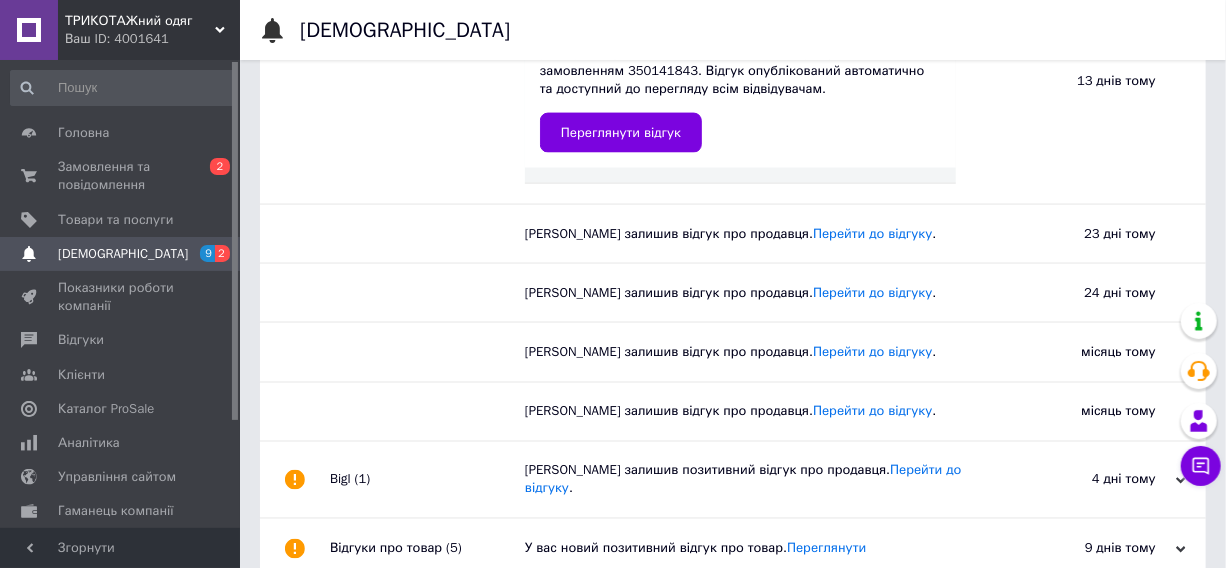 scroll, scrollTop: 1472, scrollLeft: 0, axis: vertical 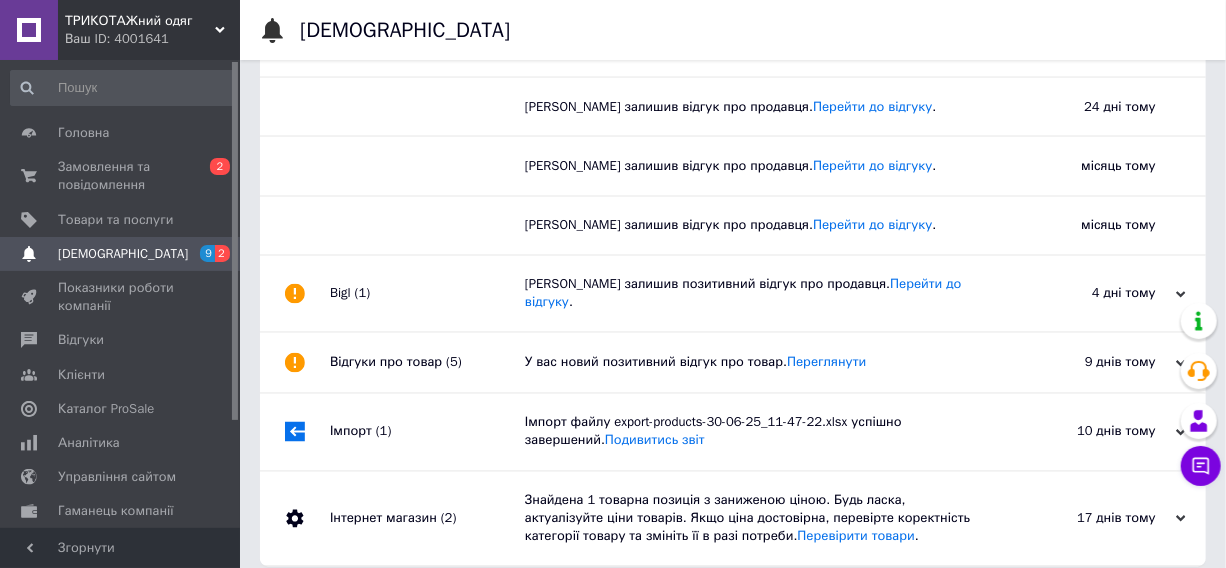 click on "Клієнт залишив позитивний відгук про продавця.  Перейти до відгуку ." at bounding box center [755, 294] 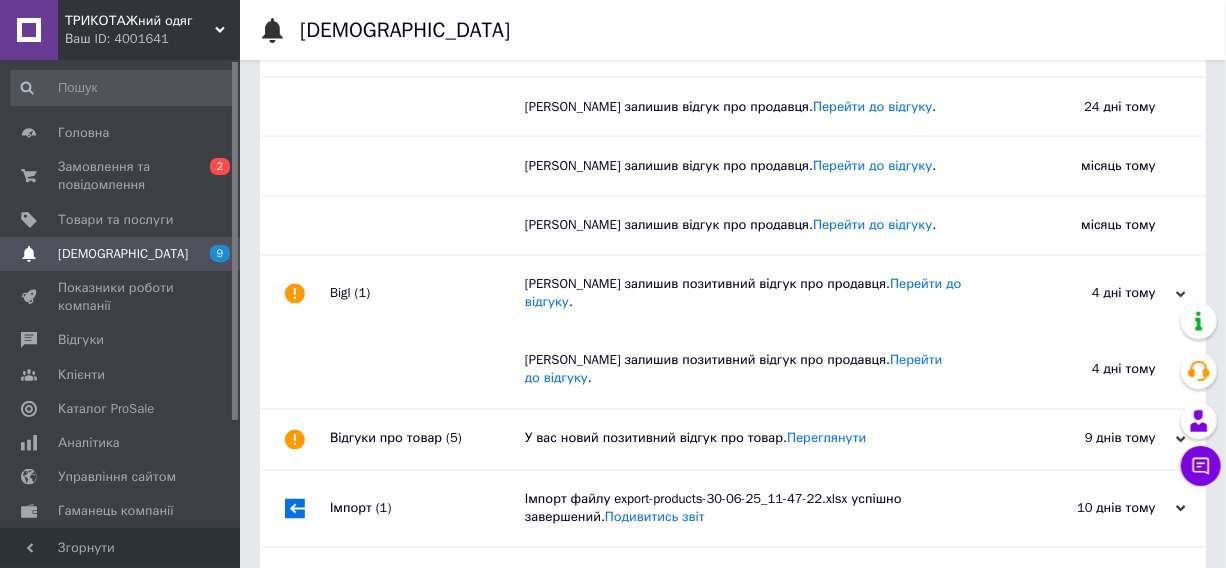 scroll, scrollTop: 1549, scrollLeft: 0, axis: vertical 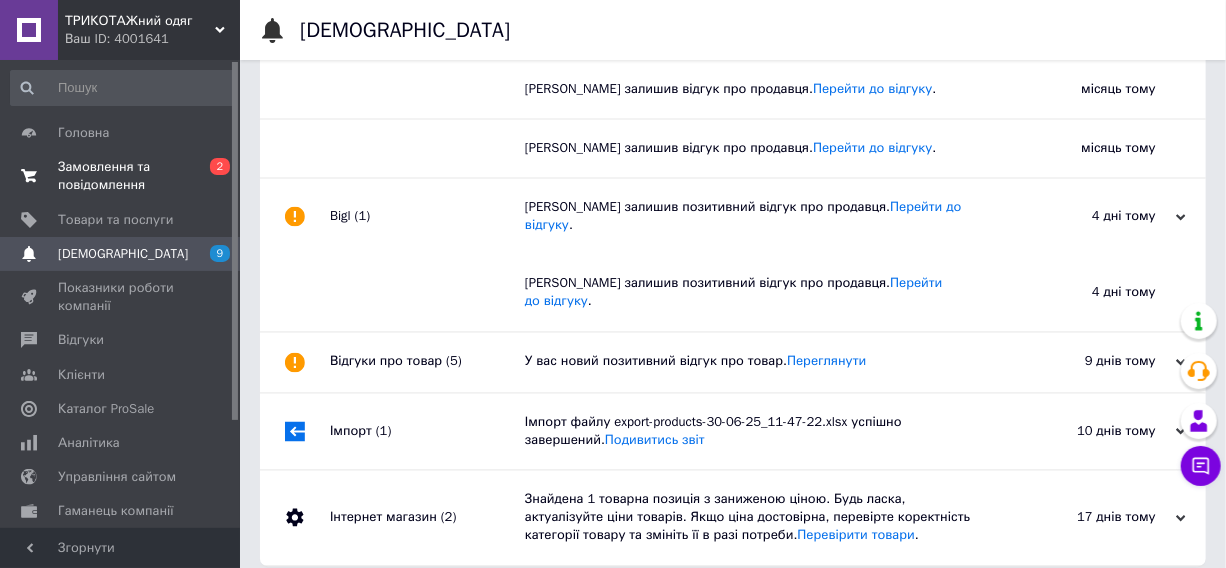 click on "Замовлення та повідомлення" at bounding box center [121, 176] 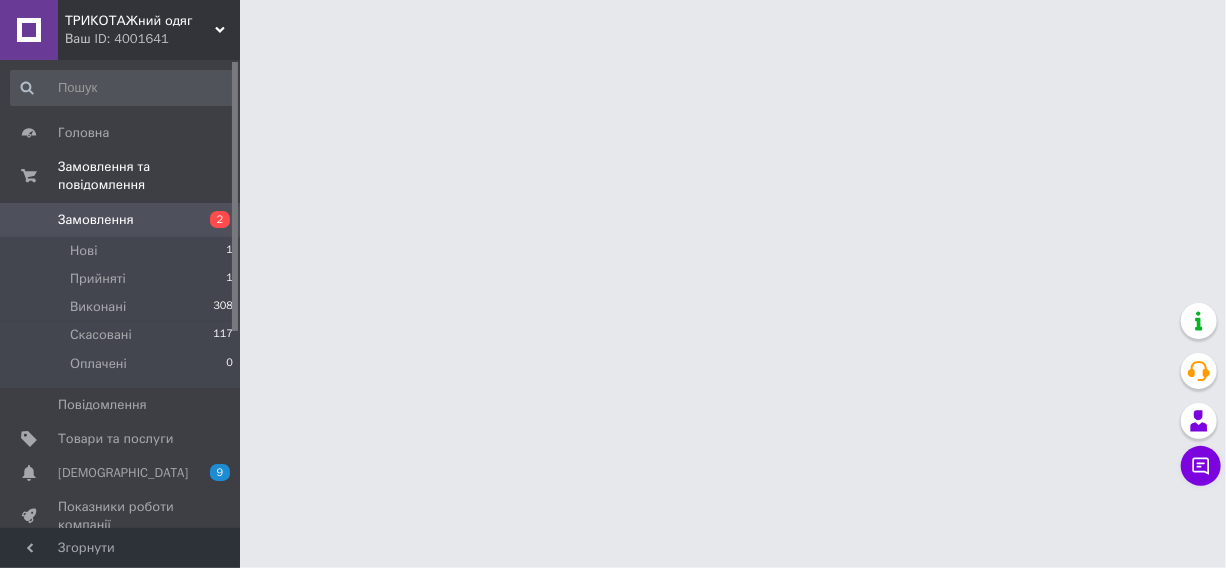 scroll, scrollTop: 0, scrollLeft: 0, axis: both 